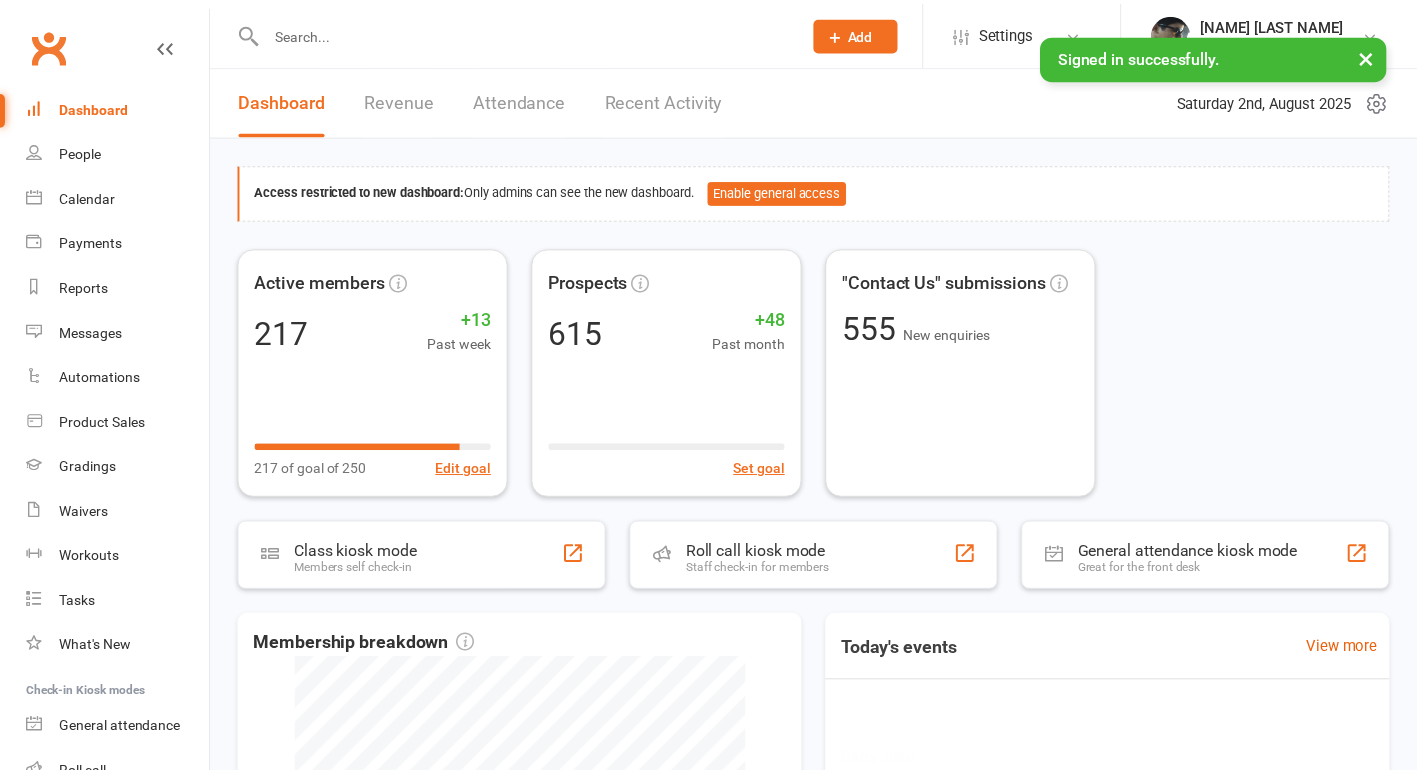 scroll, scrollTop: 0, scrollLeft: 0, axis: both 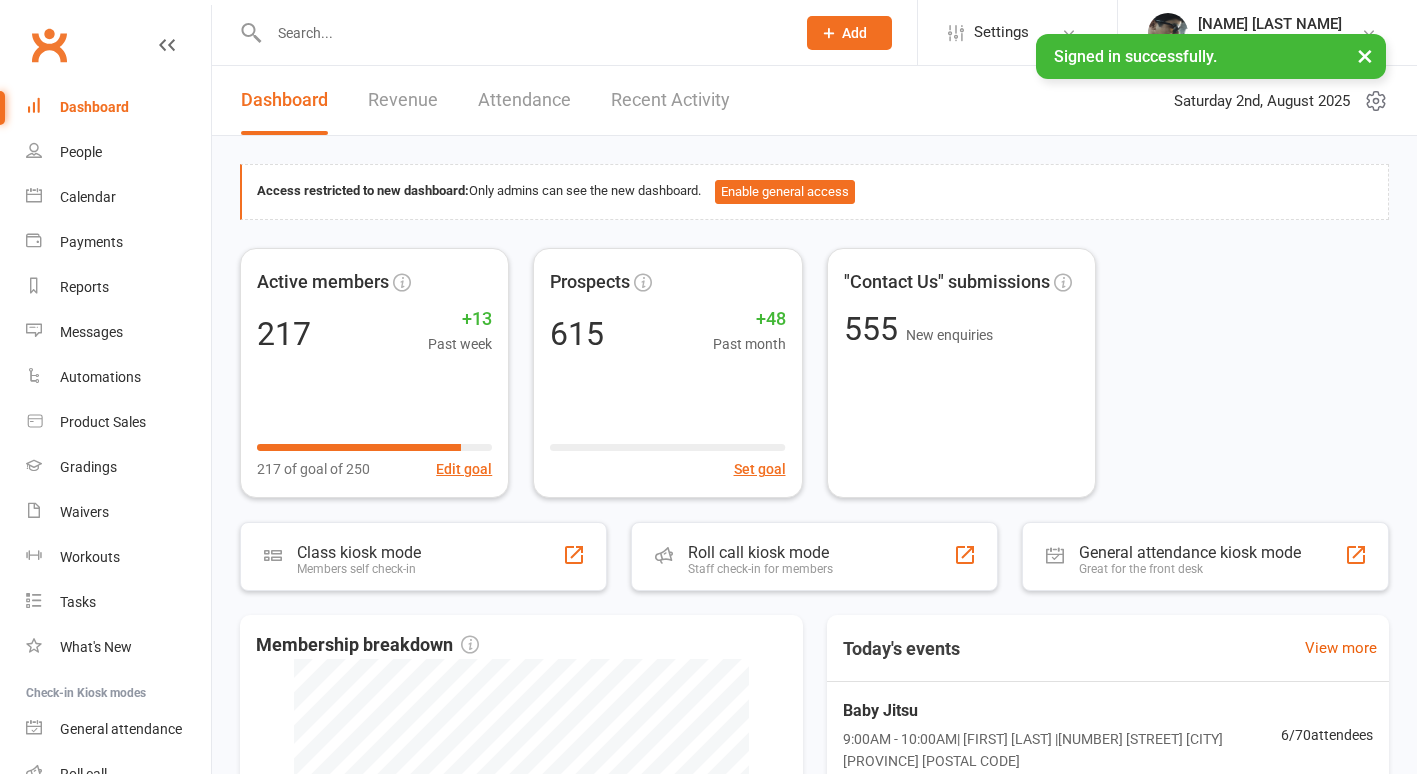 click at bounding box center [522, 33] 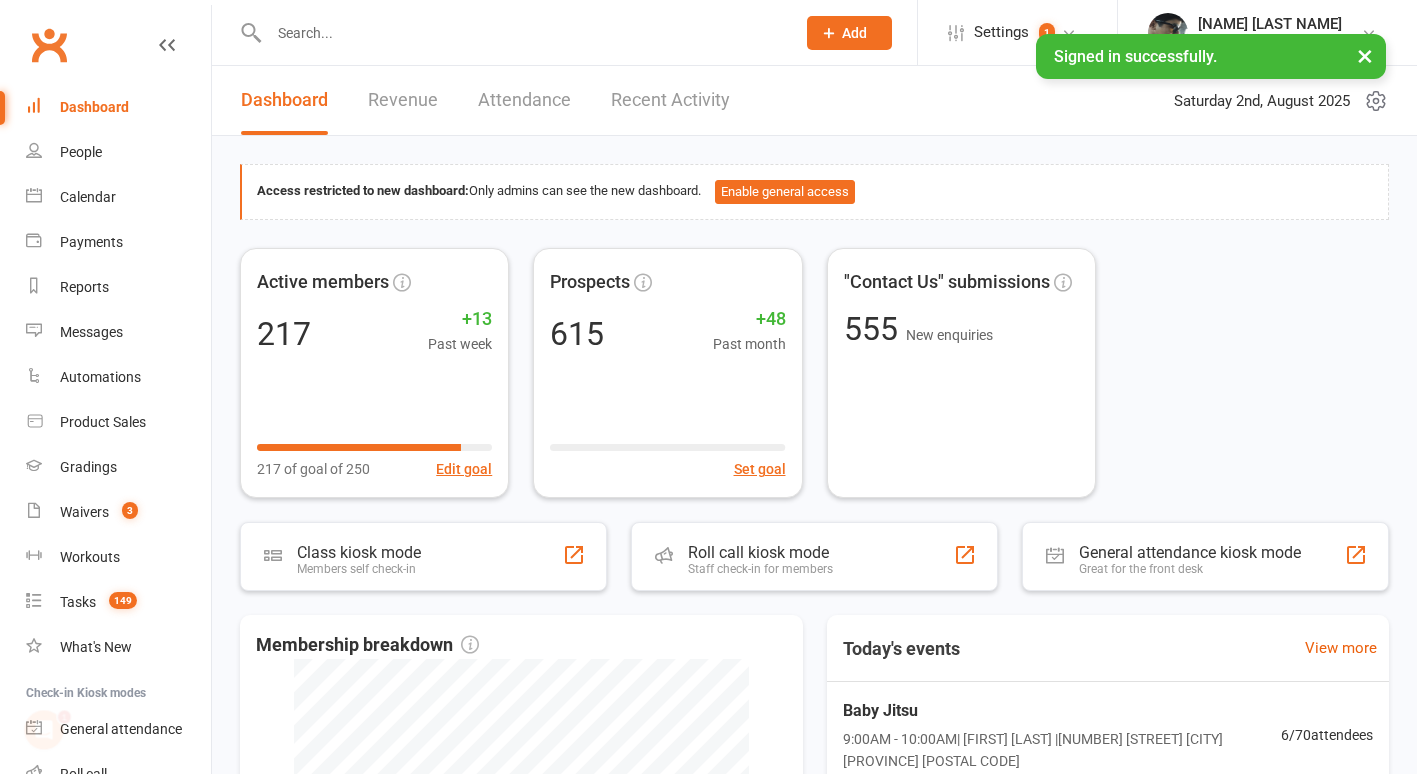 scroll, scrollTop: 0, scrollLeft: 0, axis: both 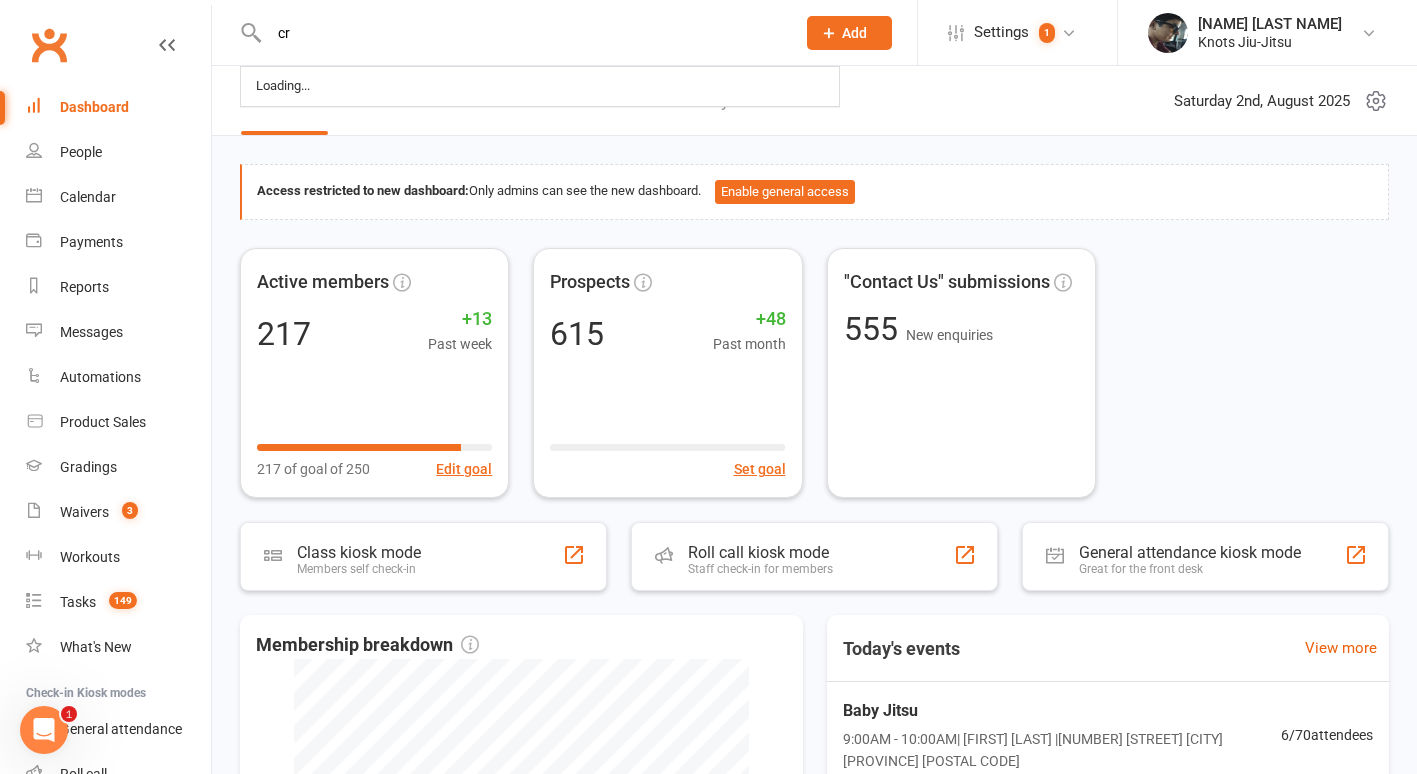 type on "c" 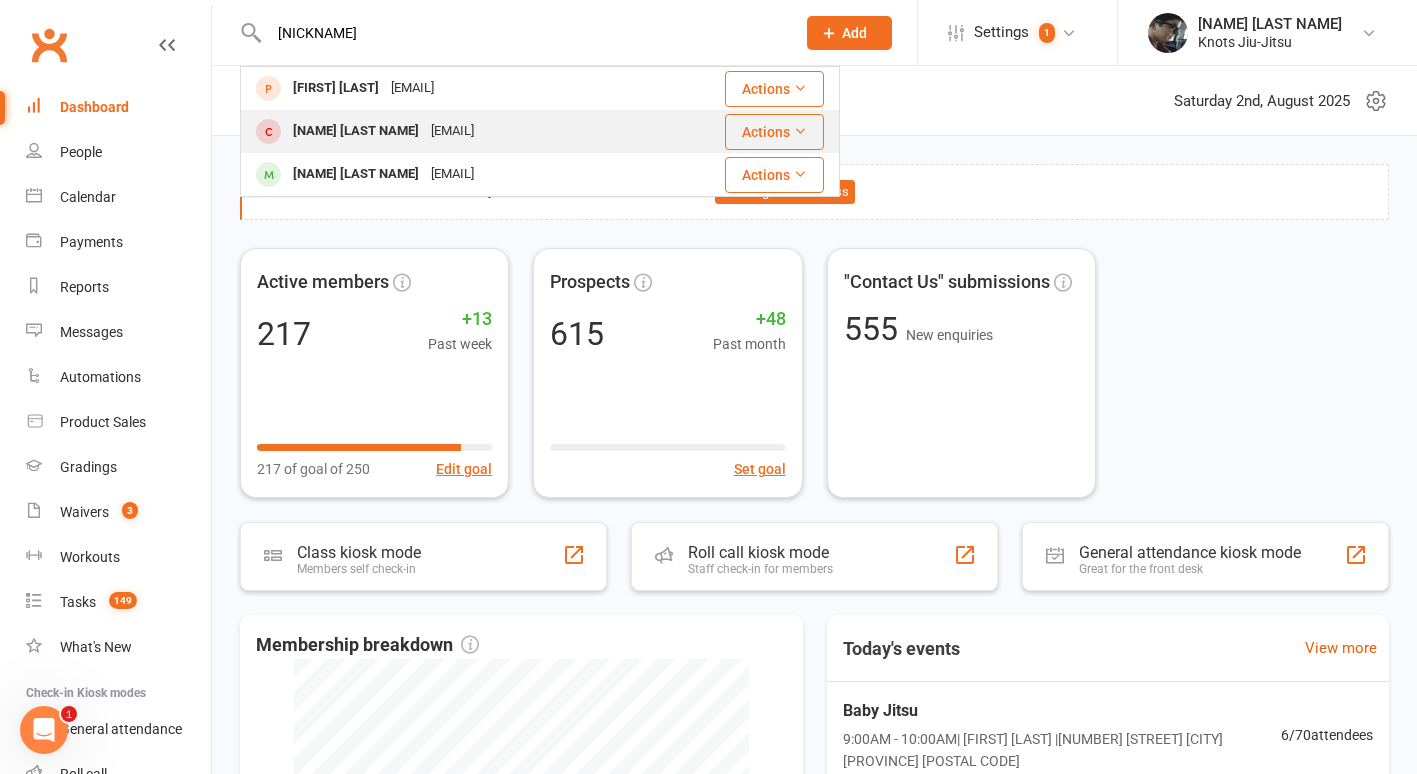 type on "[NICKNAME]" 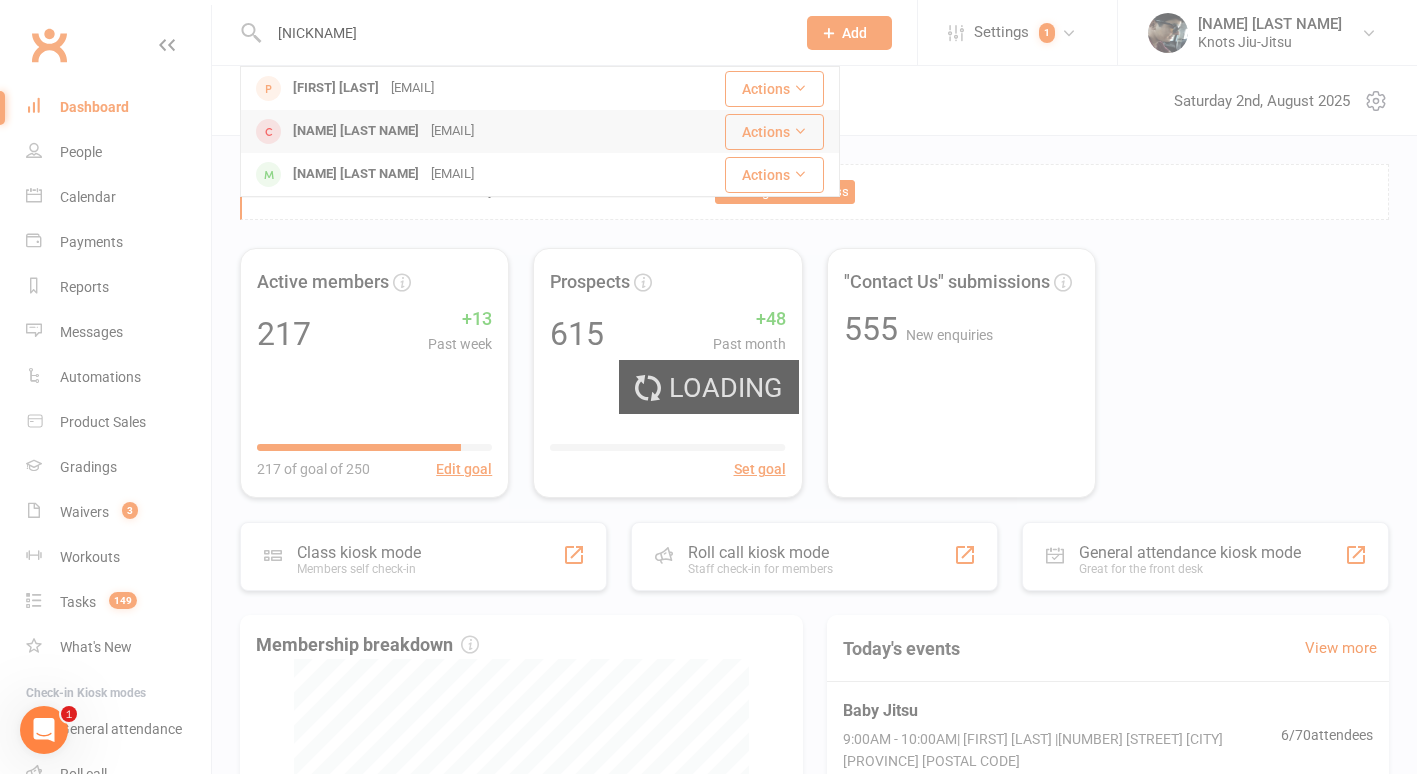 type 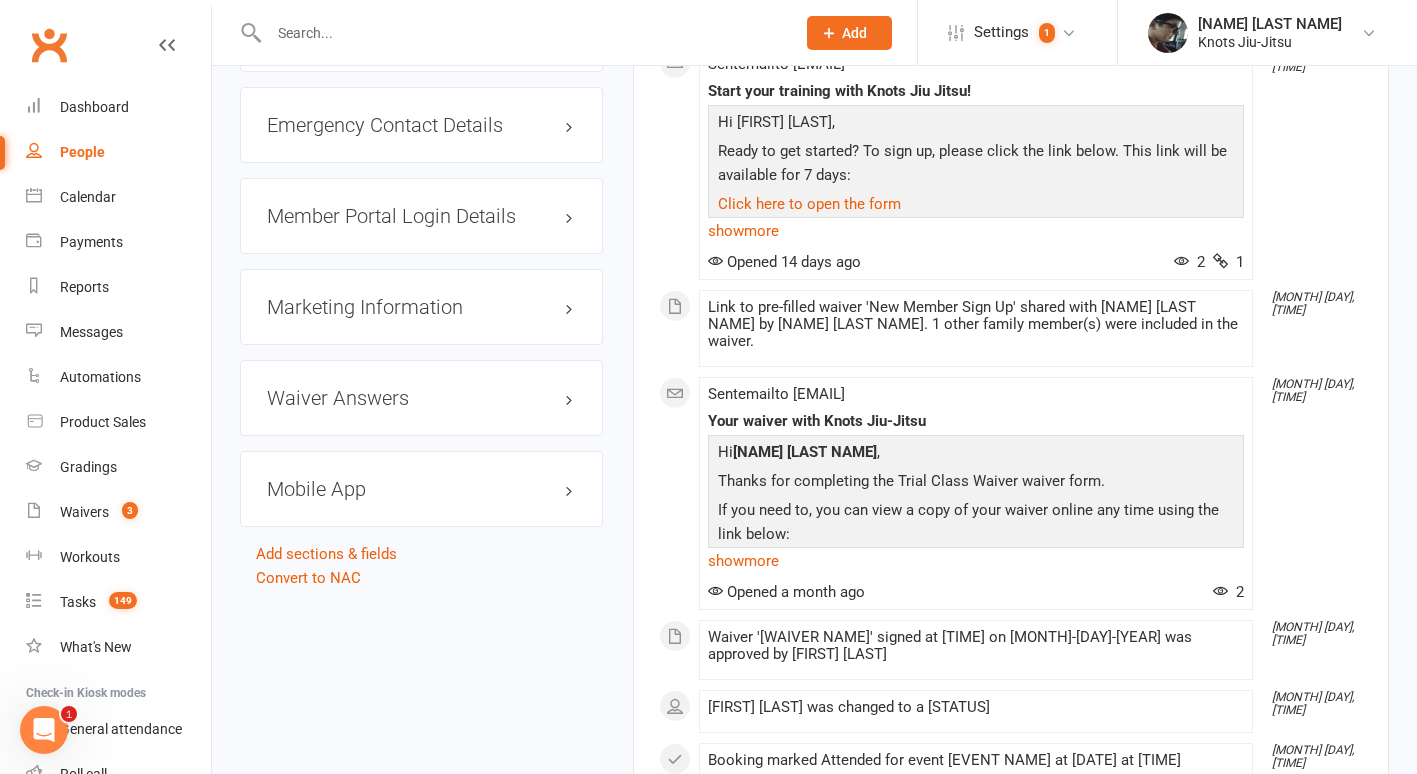 scroll, scrollTop: 1707, scrollLeft: 0, axis: vertical 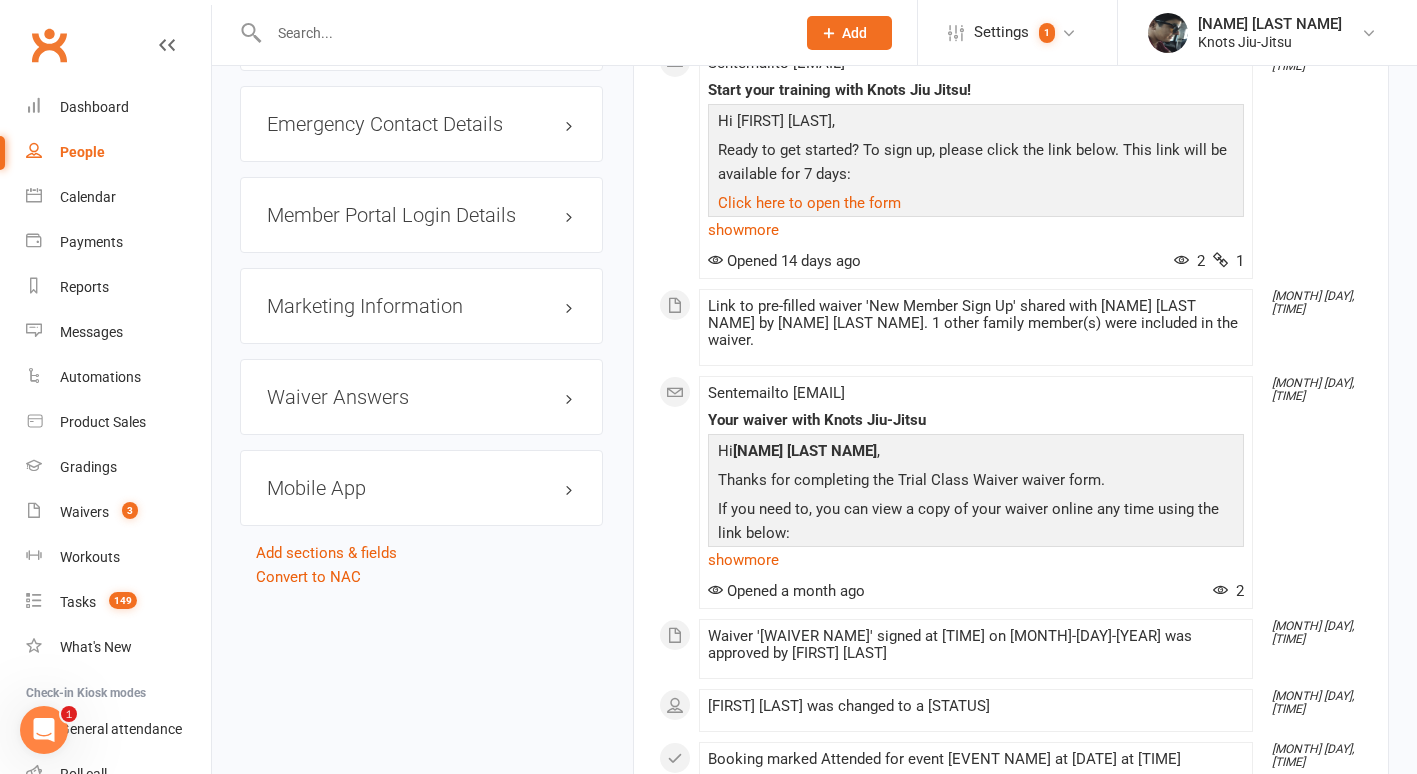 click on "Mobile App" at bounding box center (421, 488) 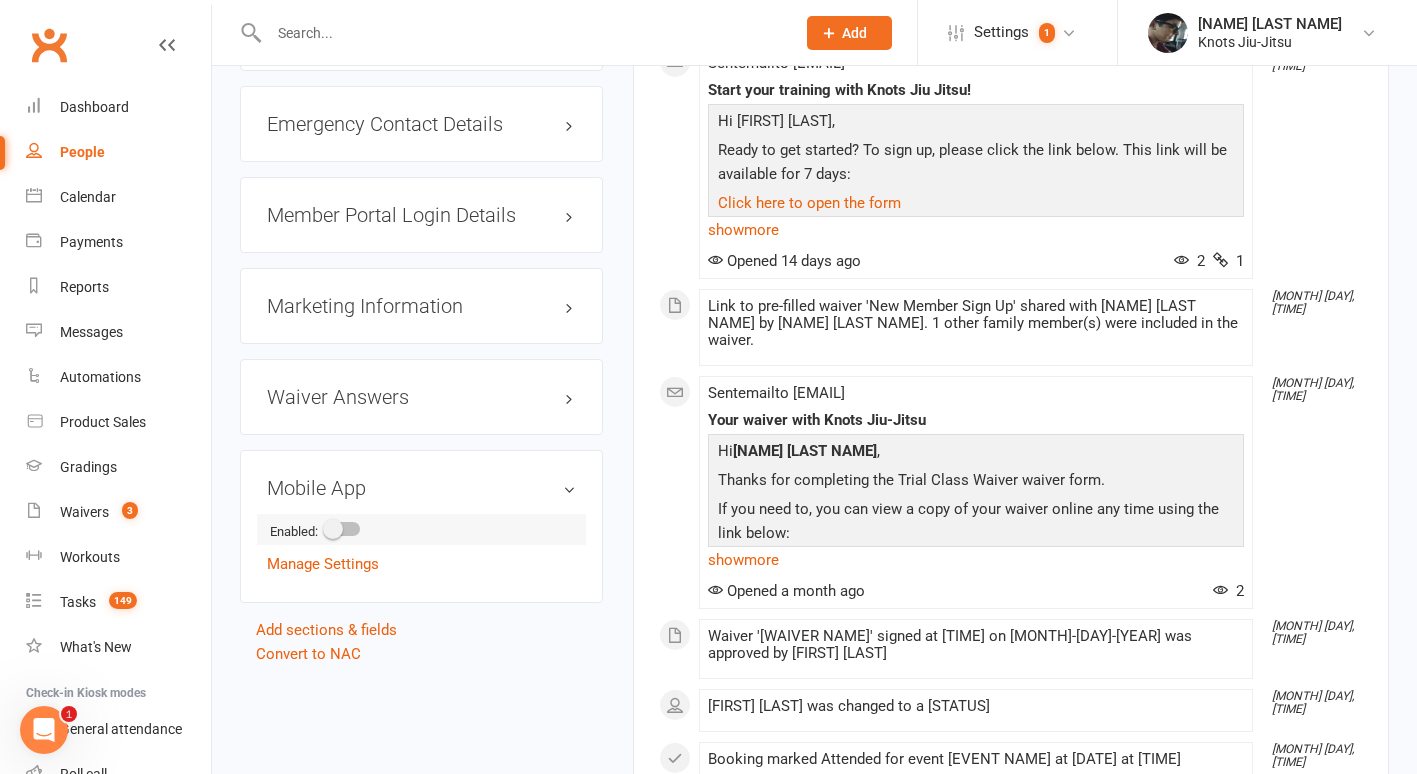 click at bounding box center (333, 529) 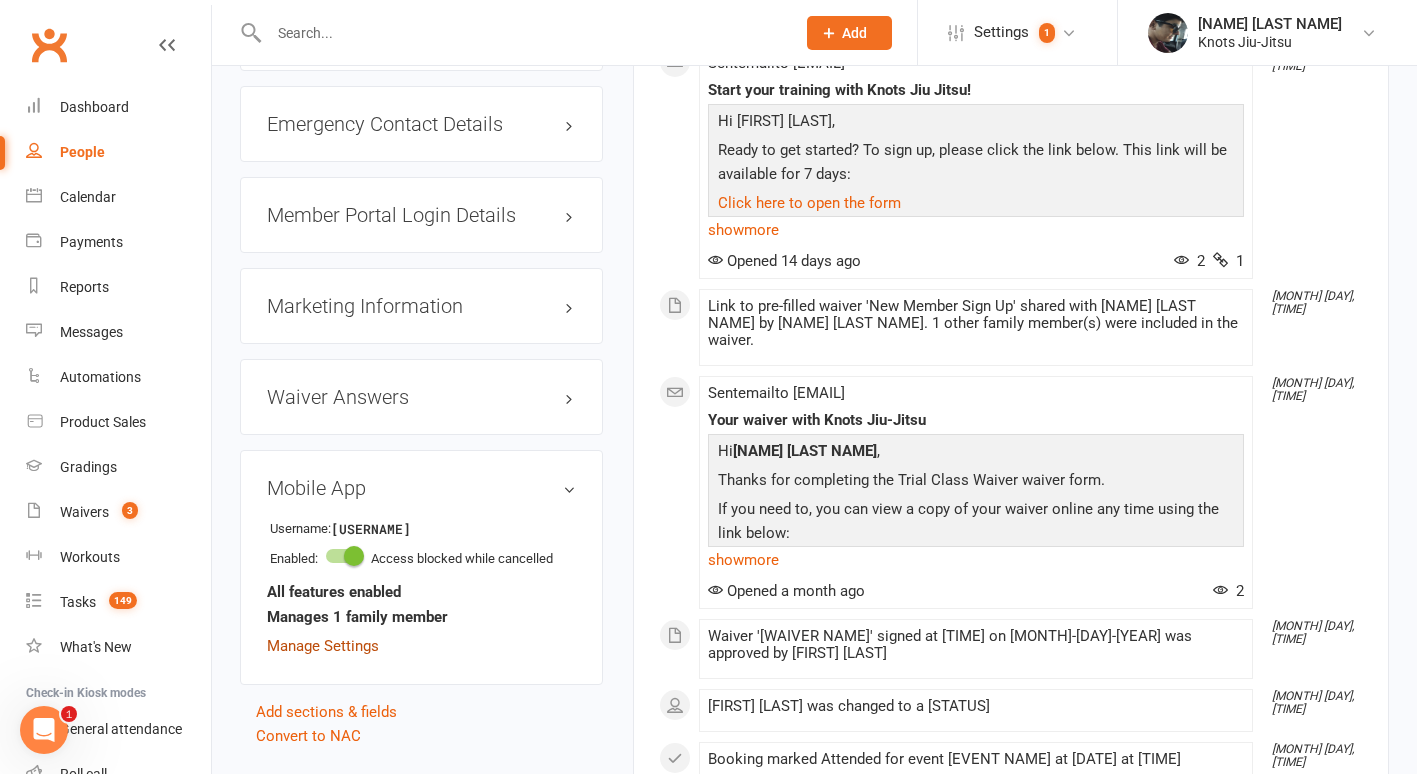 click on "Manage Settings" at bounding box center (323, 646) 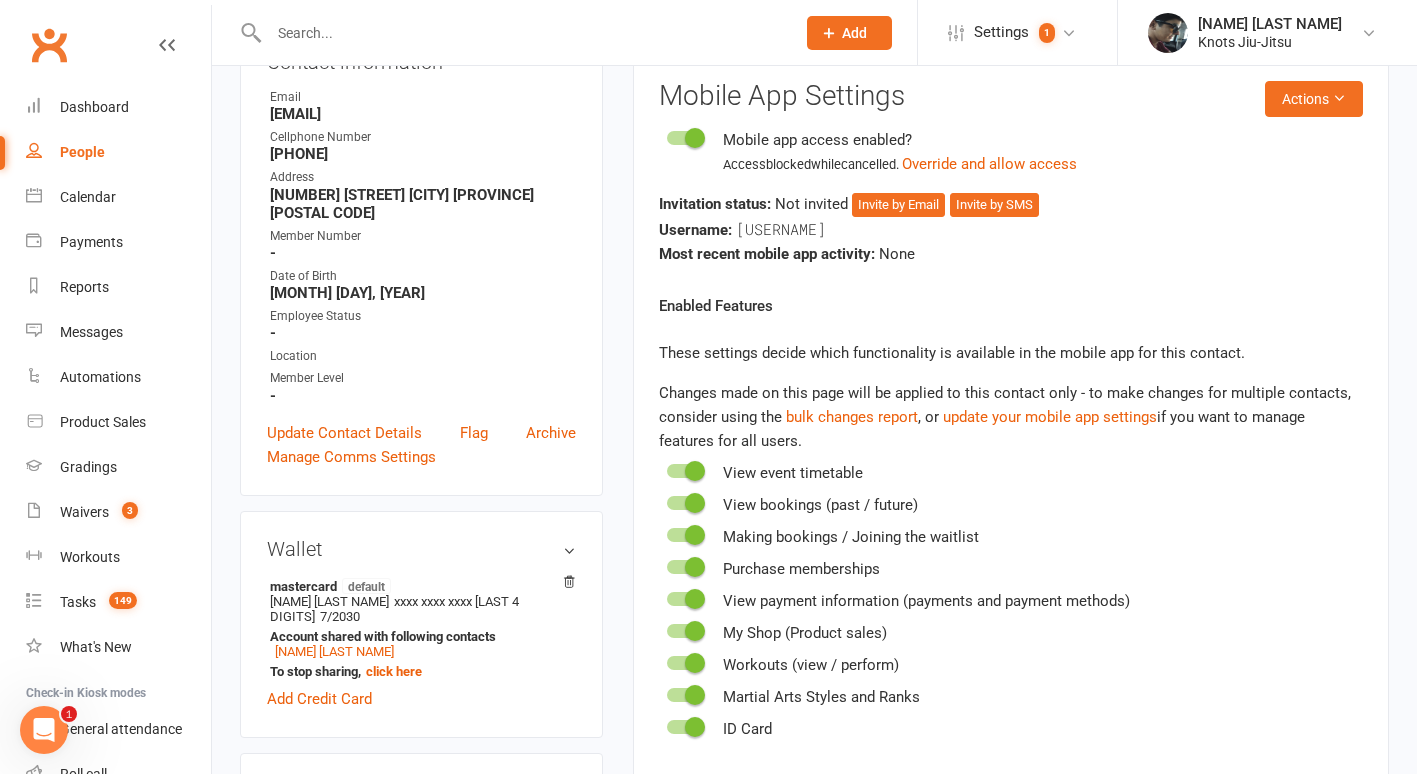 scroll, scrollTop: 171, scrollLeft: 0, axis: vertical 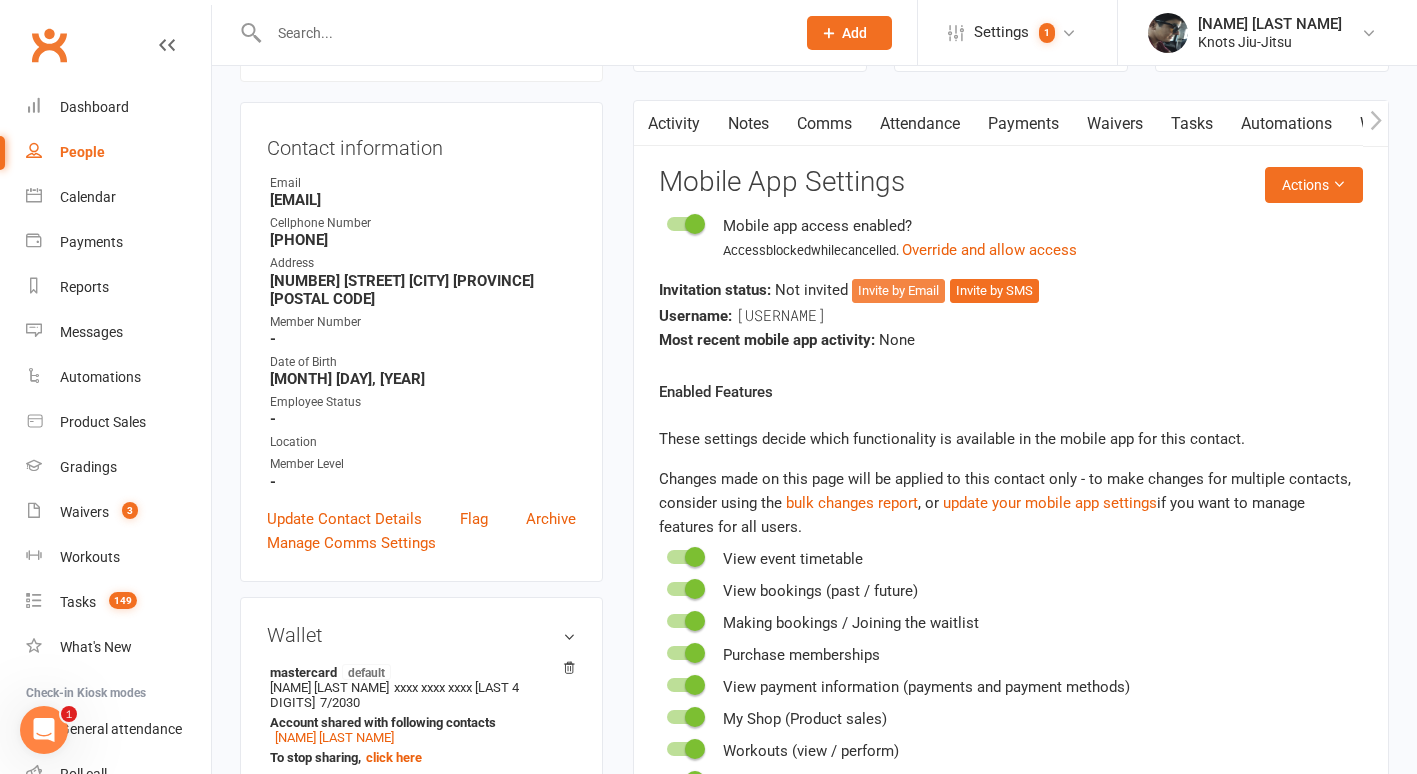 click on "Invite by Email" at bounding box center (898, 291) 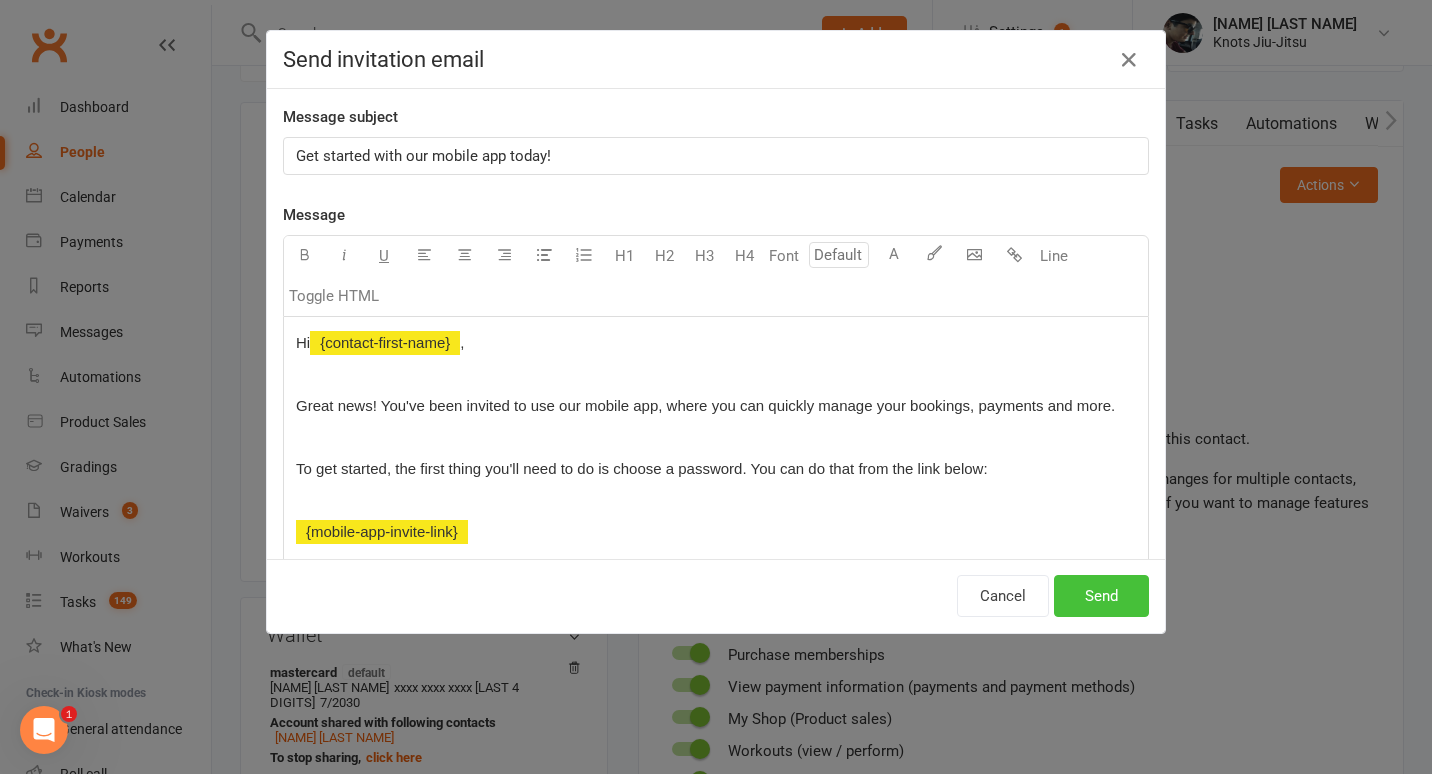 click on "Send" at bounding box center (1101, 596) 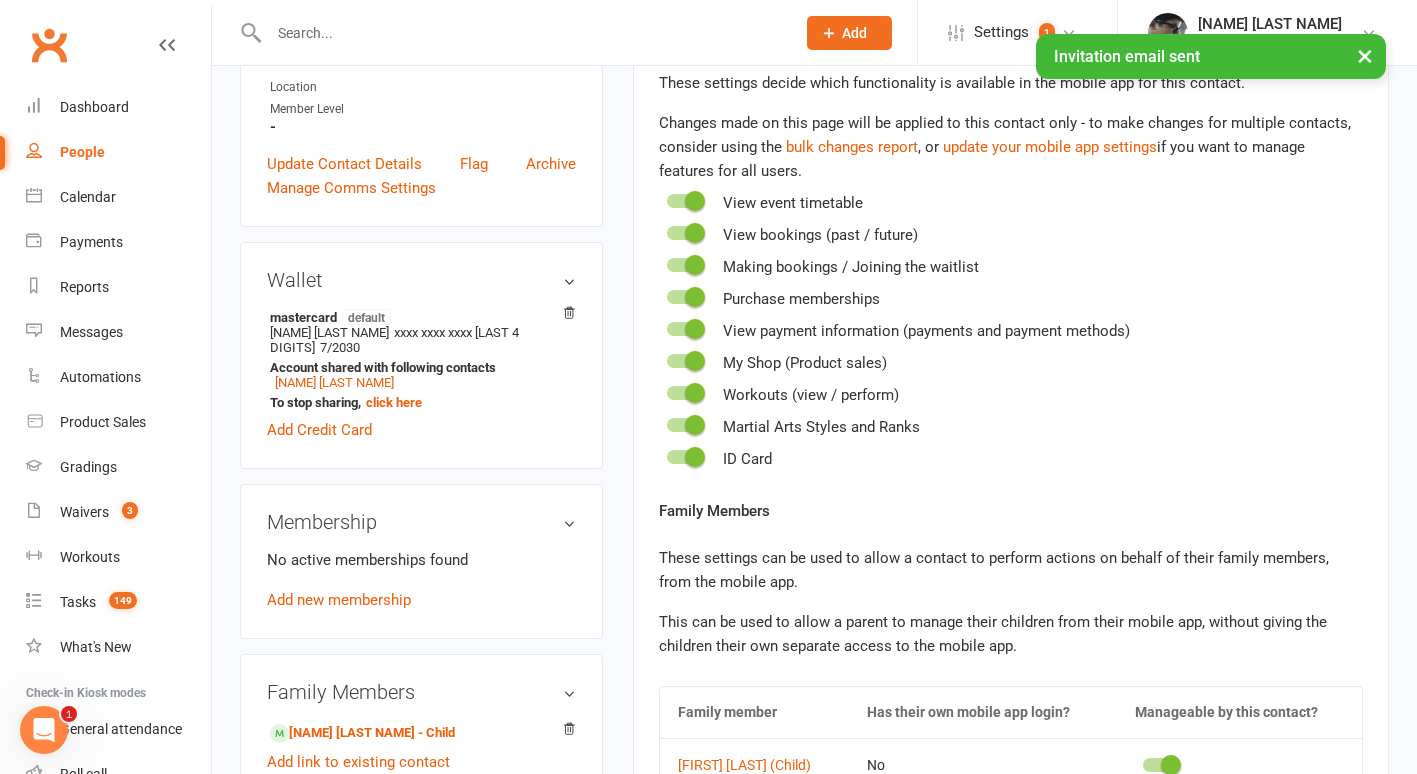 scroll, scrollTop: 126, scrollLeft: 0, axis: vertical 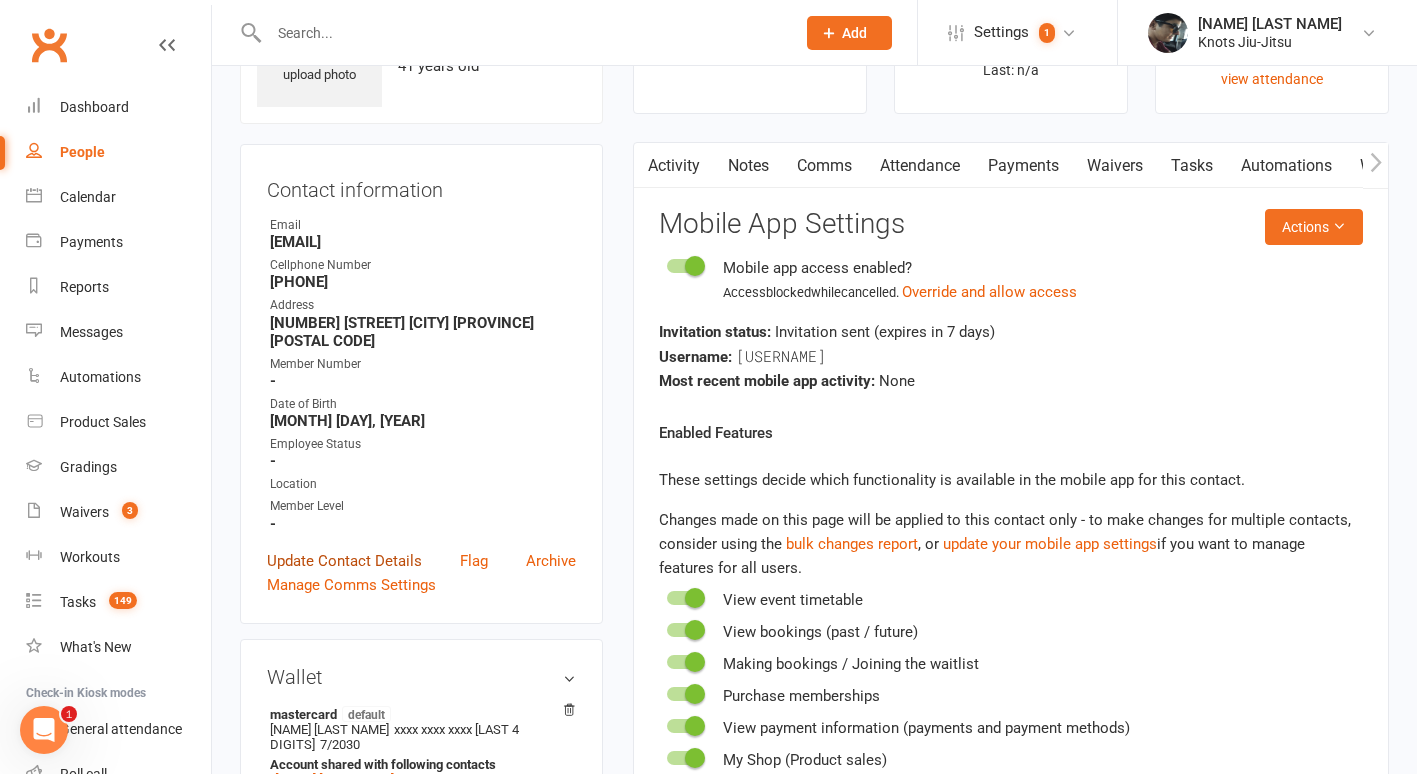 click on "Update Contact Details" at bounding box center (344, 561) 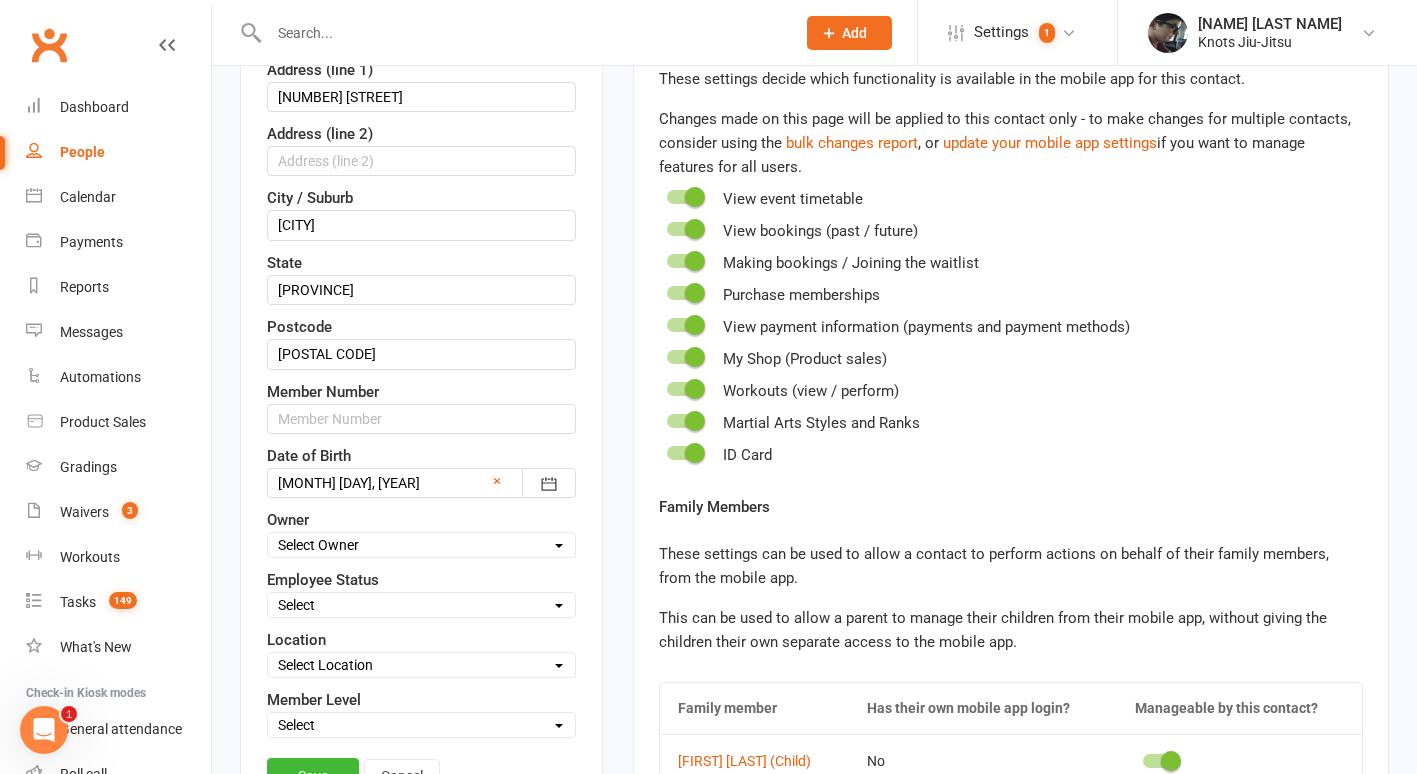 scroll, scrollTop: 563, scrollLeft: 0, axis: vertical 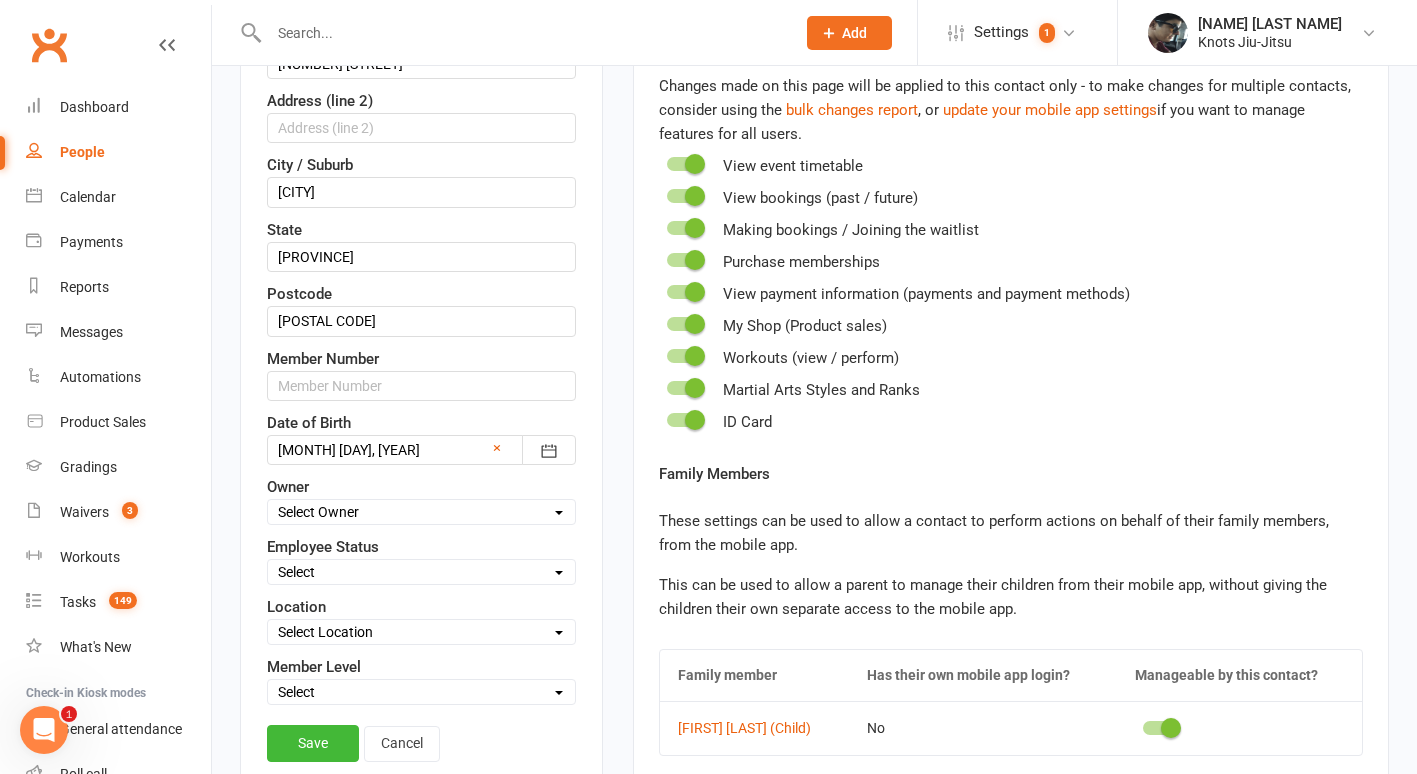 click on "Select Location [NUMBER] [STREET] [NUMBER] [STREET]" at bounding box center (421, 632) 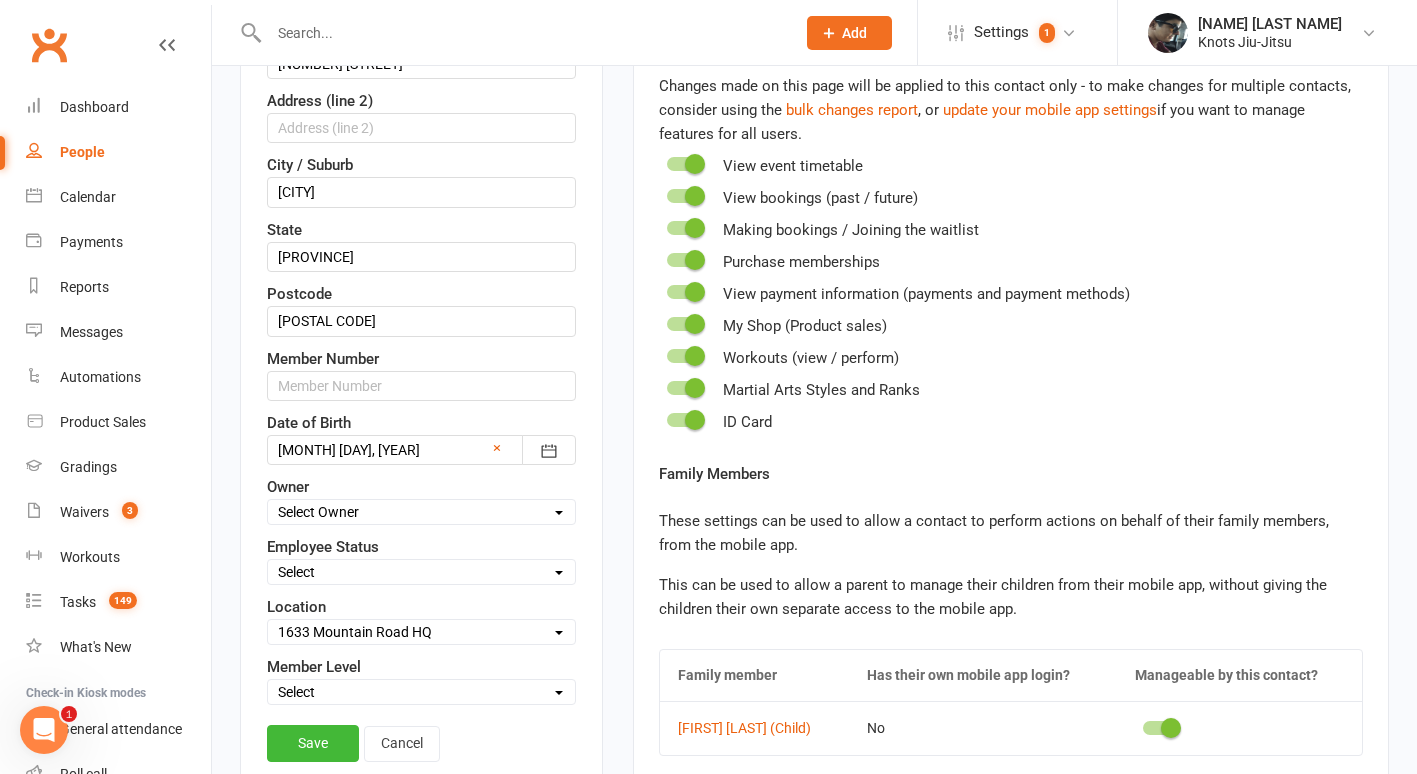 click on "Select Location [NUMBER] [STREET] [NUMBER] [STREET]" at bounding box center [421, 632] 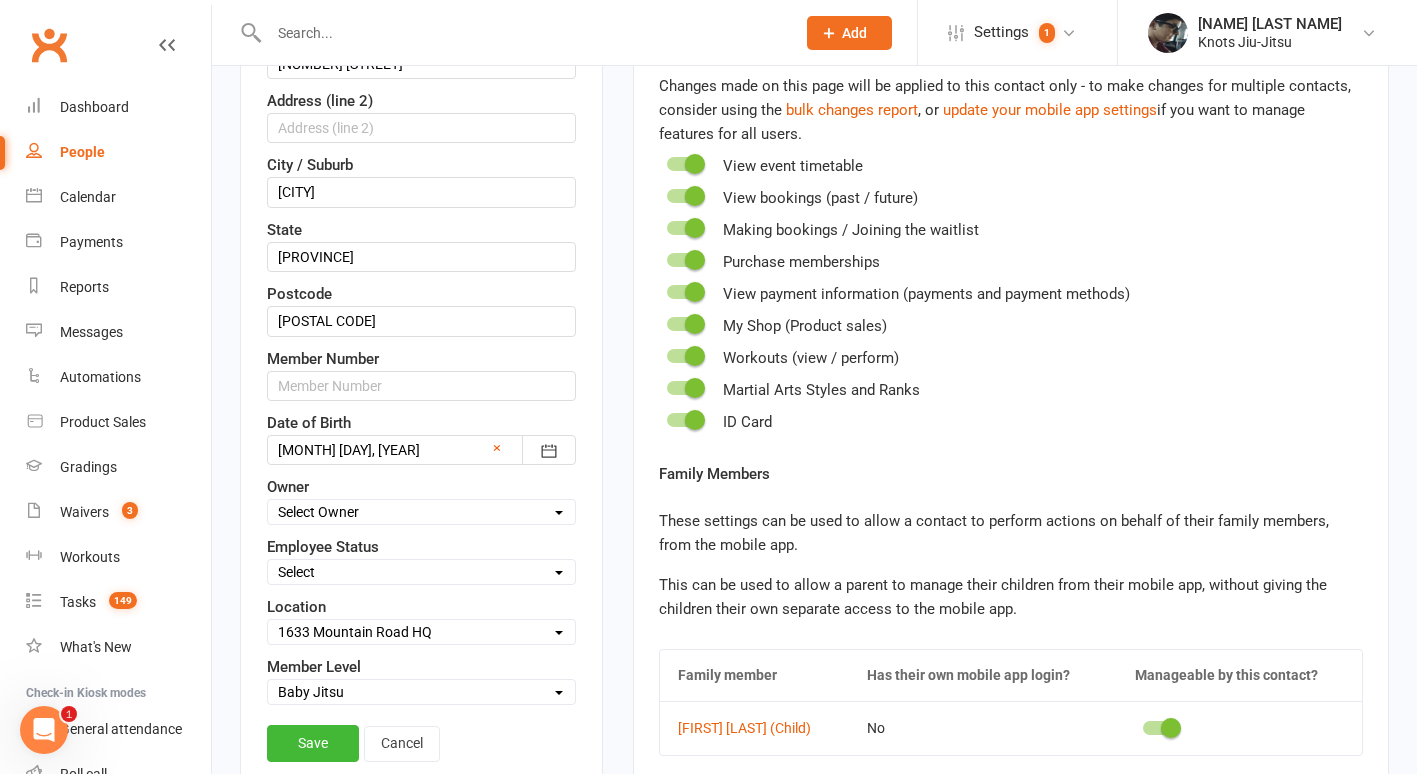 click on "Select Baby Jitsu Little Tangles Kids Youth Foundation Jiu-Jitsu 14+ Ladies BJJ Punch Pass MMA Jiu-Jitsu + Muay Thai Jiu-Jitsu + Boxe Jiu-Jitsu + Functional Training Boxing Muay Thai Muay Thai + Boxing Functional Training Functional Training + Muay Thai Functional Training + Boxing" at bounding box center (421, 692) 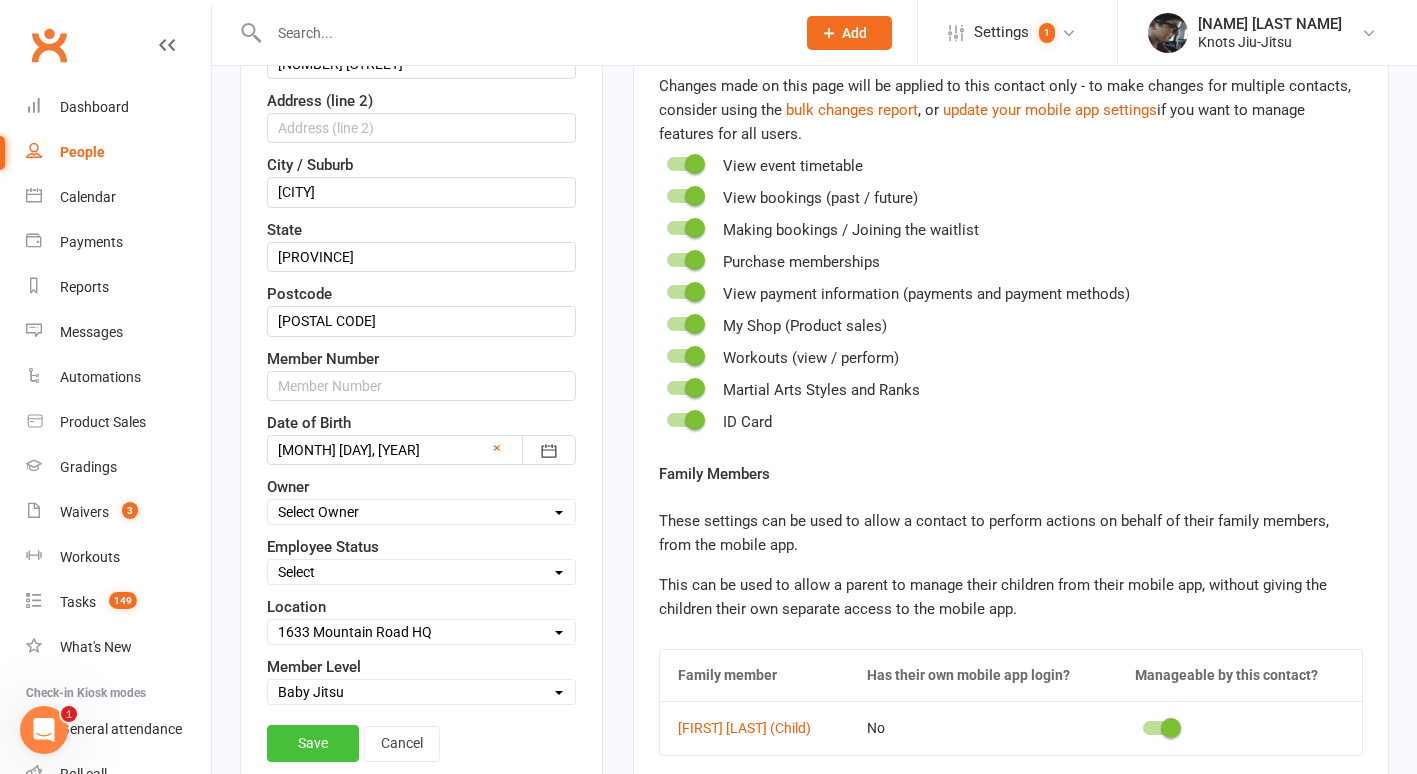 click on "Save" at bounding box center (313, 743) 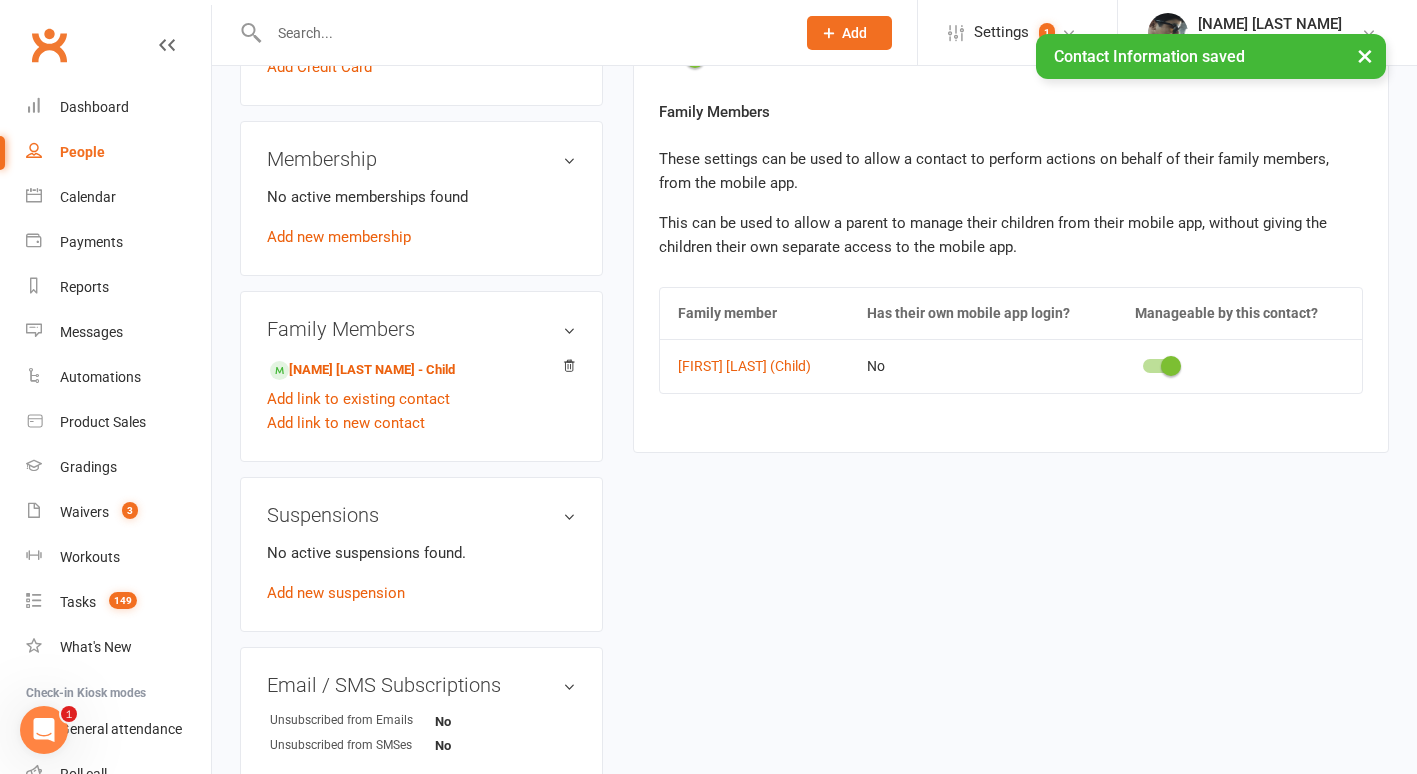 scroll, scrollTop: 926, scrollLeft: 0, axis: vertical 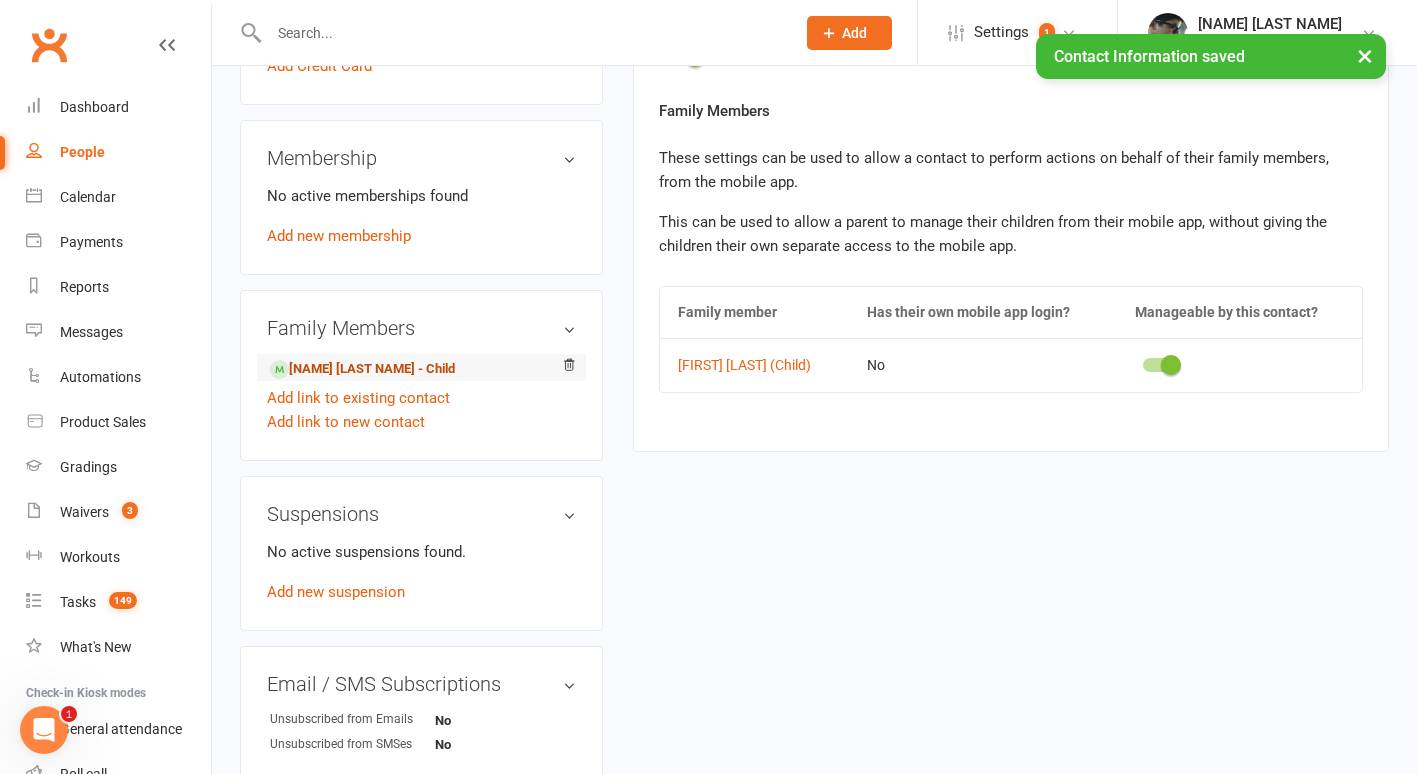 click on "[NAME] [LAST NAME] - Child" at bounding box center [362, 369] 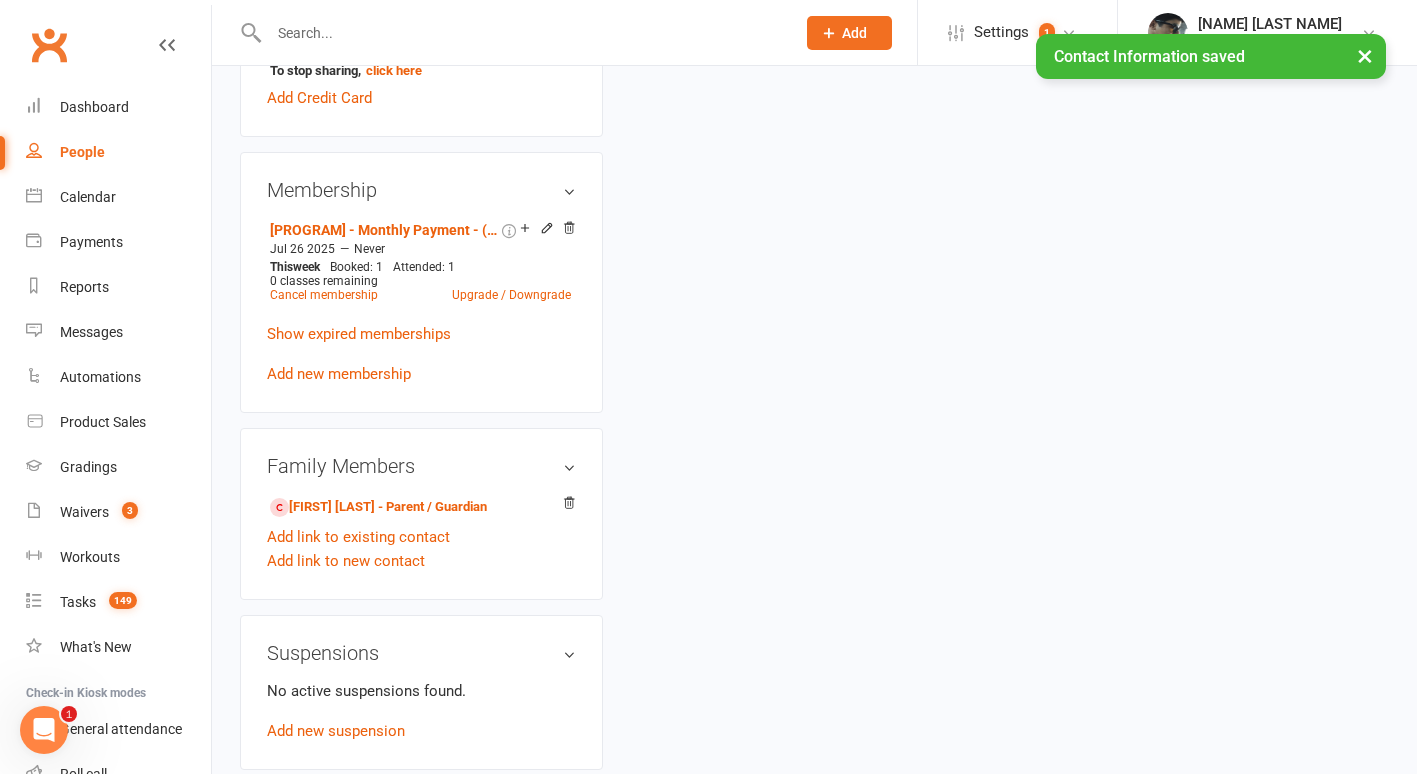 scroll, scrollTop: 0, scrollLeft: 0, axis: both 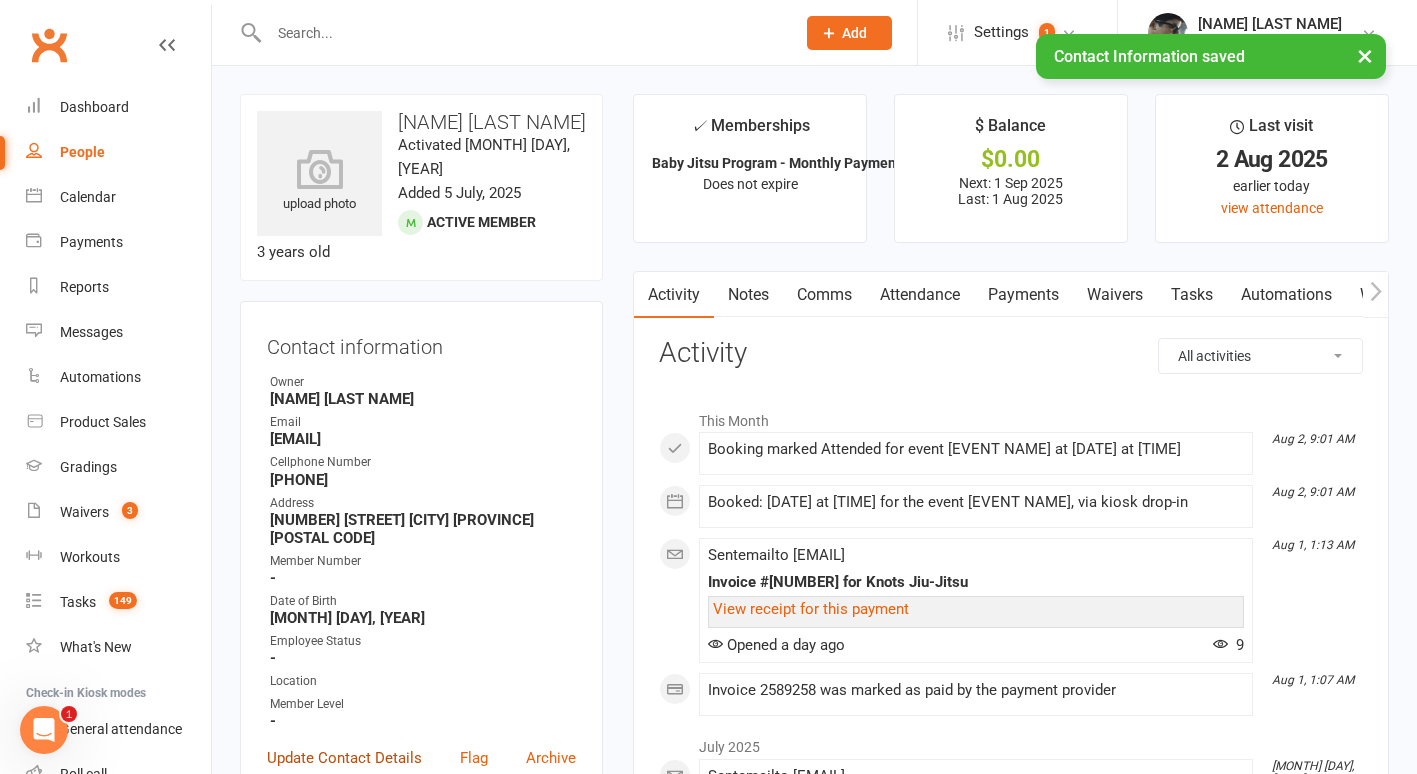 click on "Update Contact Details" at bounding box center (344, 758) 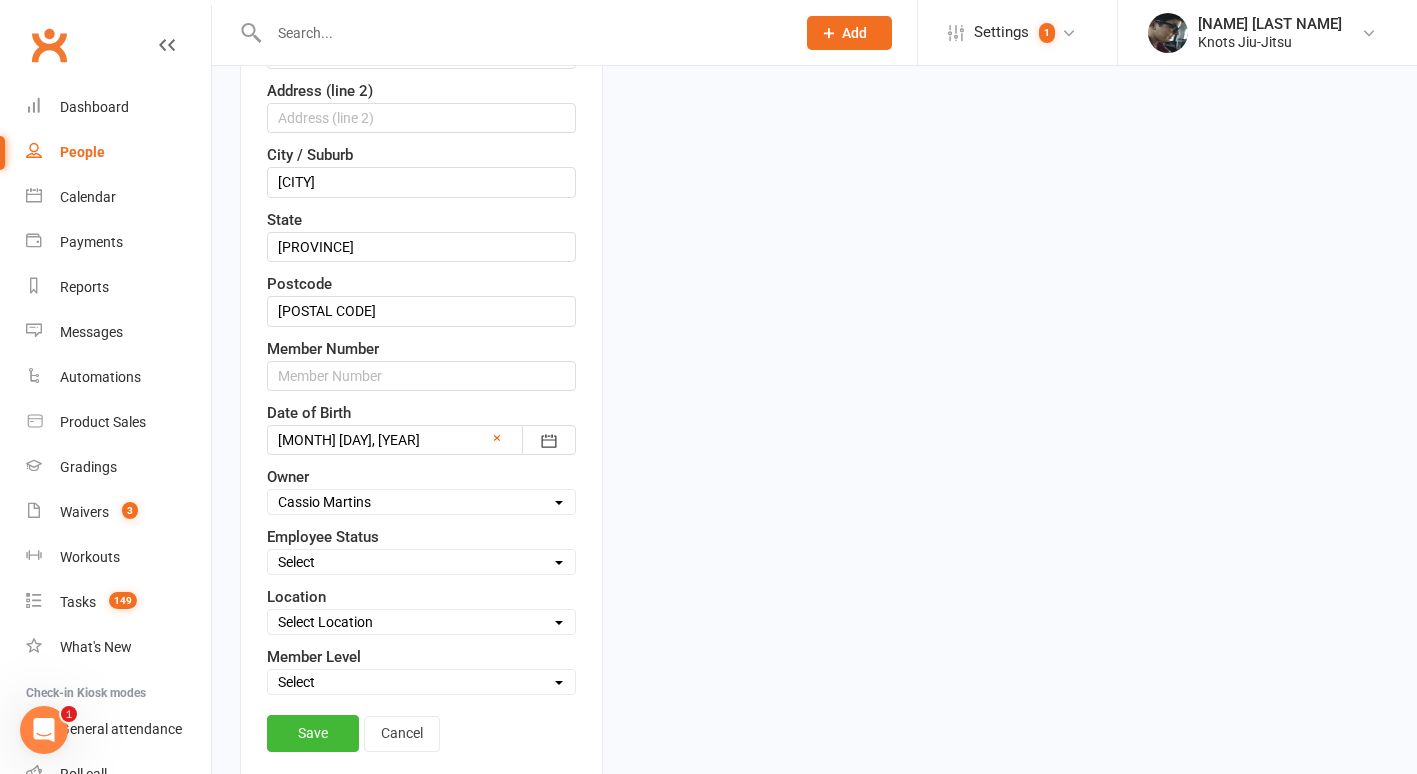 scroll, scrollTop: 635, scrollLeft: 0, axis: vertical 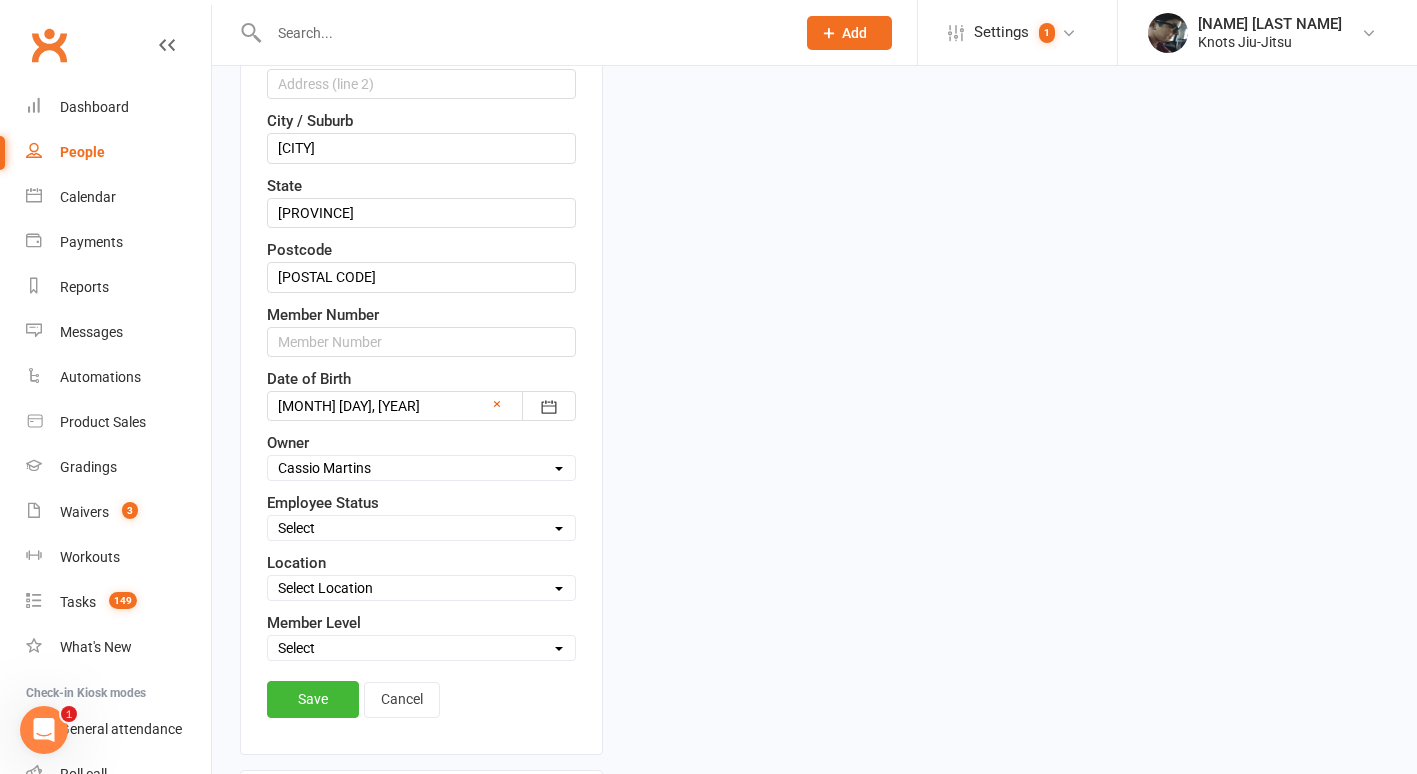 click on "Select Location [NUMBER] [STREET] [NUMBER] [STREET]" at bounding box center (421, 588) 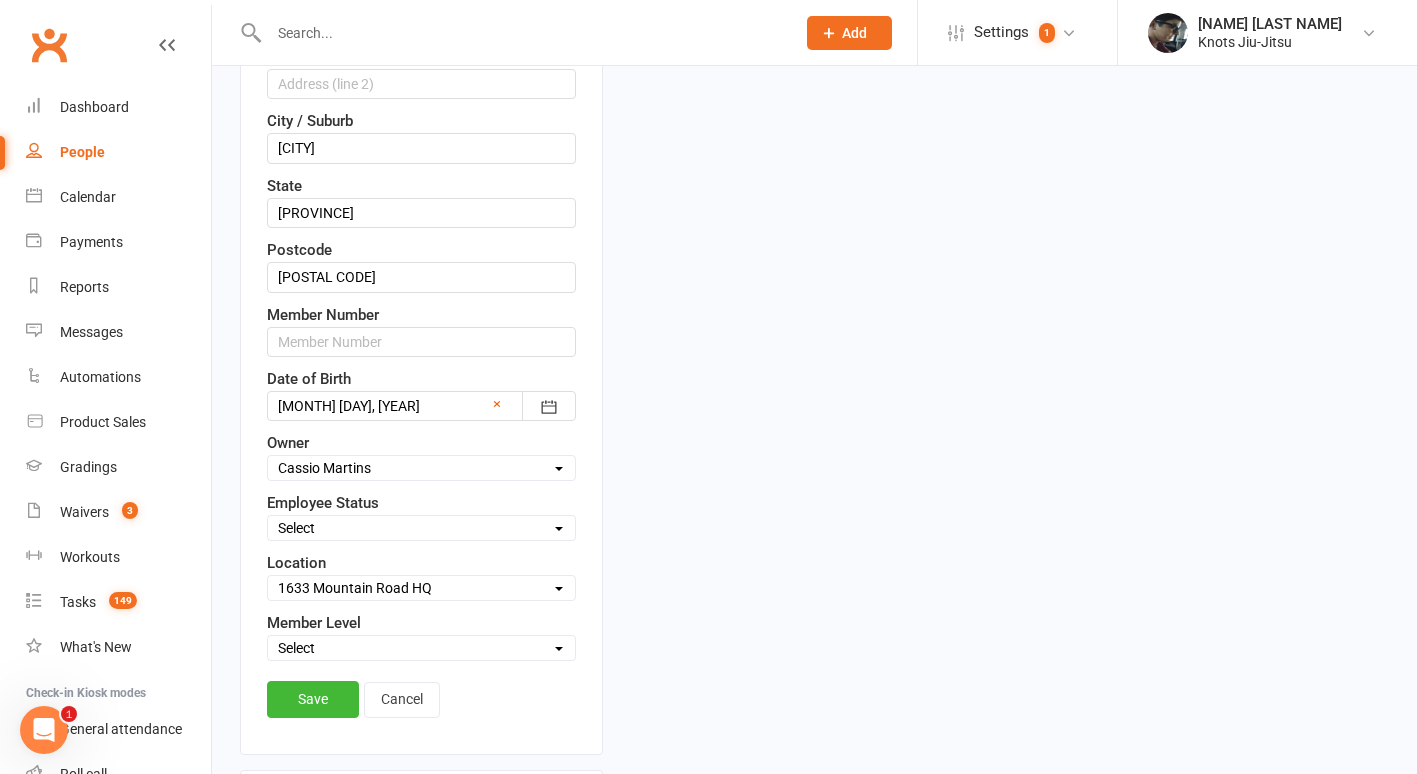 click on "Select Location [NUMBER] [STREET] [NUMBER] [STREET]" at bounding box center [421, 588] 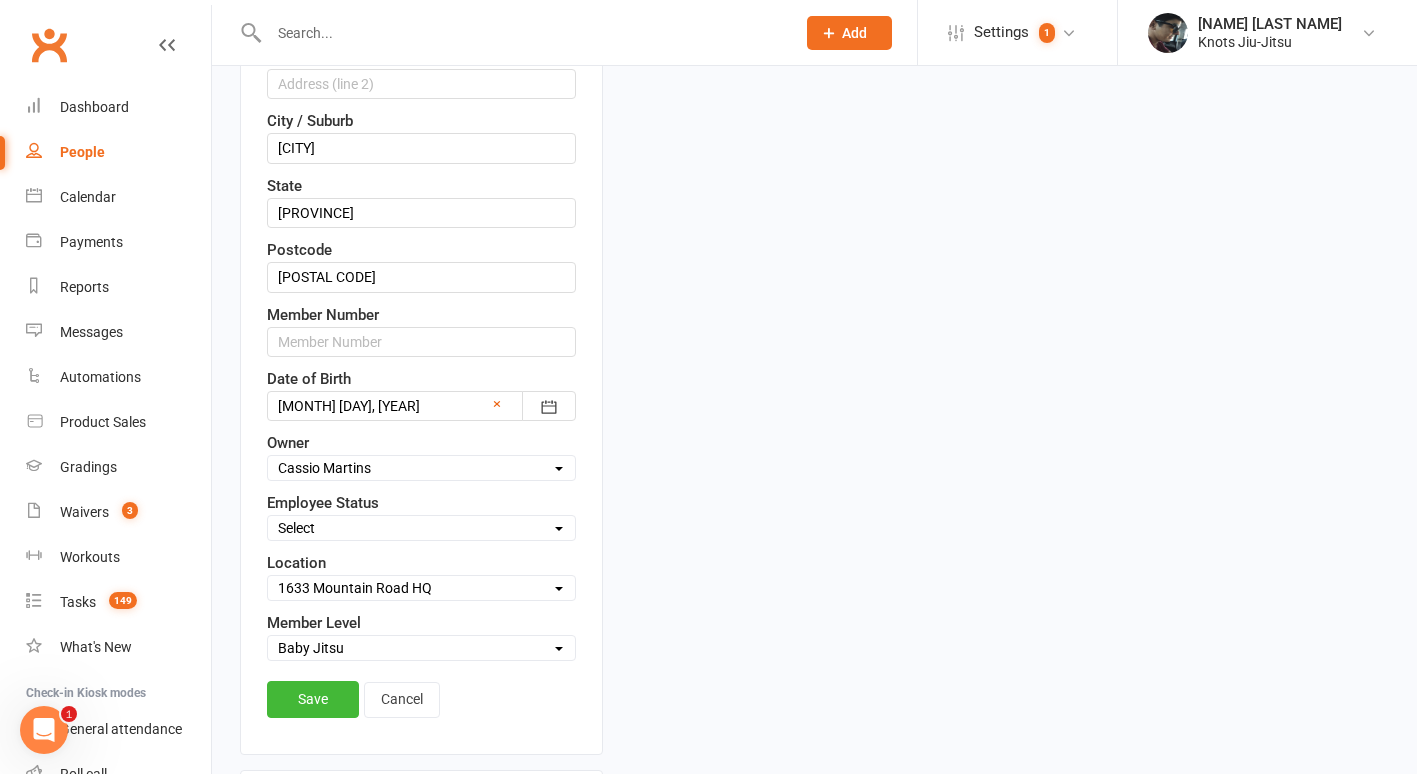 click on "Select Baby Jitsu Little Tangles Kids Youth Foundation Jiu-Jitsu 14+ Ladies BJJ Punch Pass MMA Jiu-Jitsu + Muay Thai Jiu-Jitsu + Boxe Jiu-Jitsu + Functional Training Boxing Muay Thai Muay Thai + Boxing Functional Training Functional Training + Muay Thai Functional Training + Boxing" at bounding box center [421, 648] 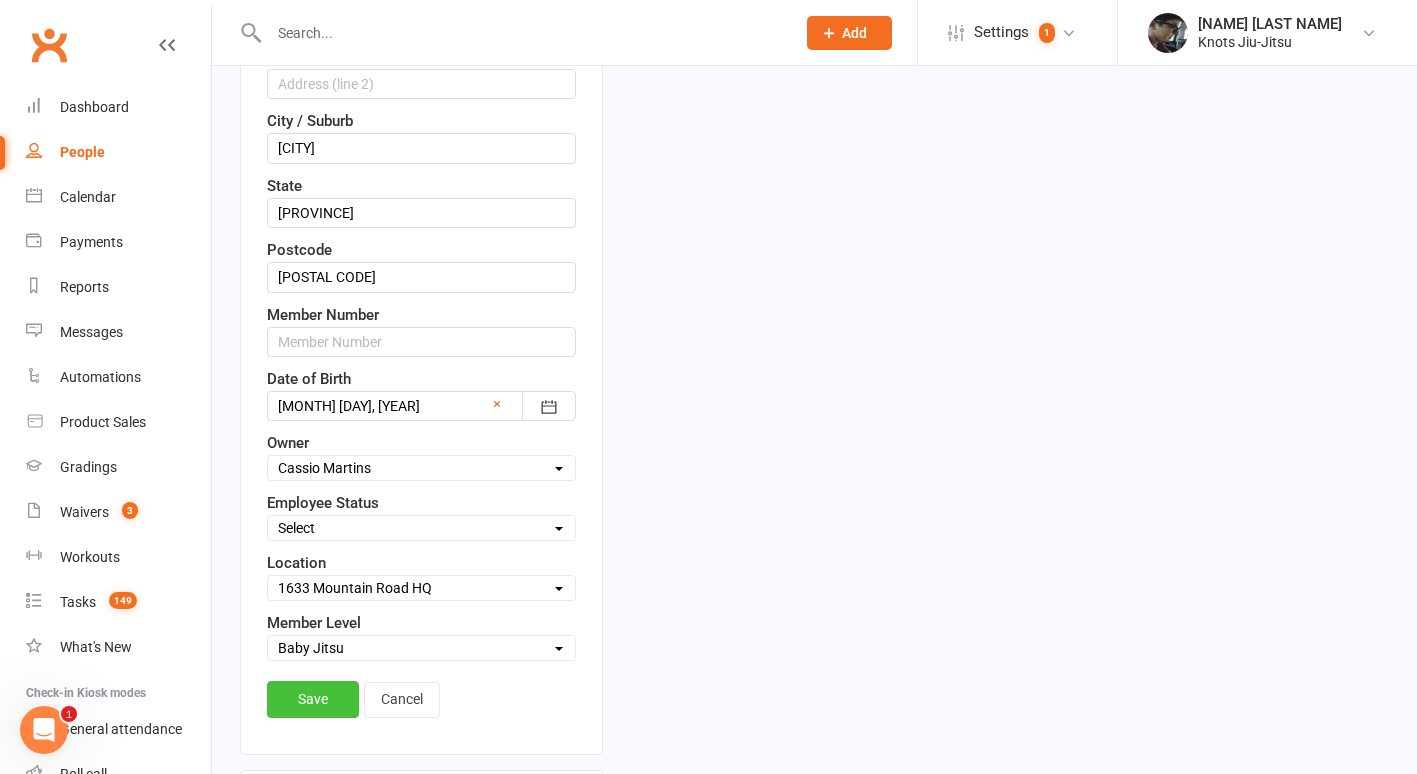 click on "Save" at bounding box center [313, 699] 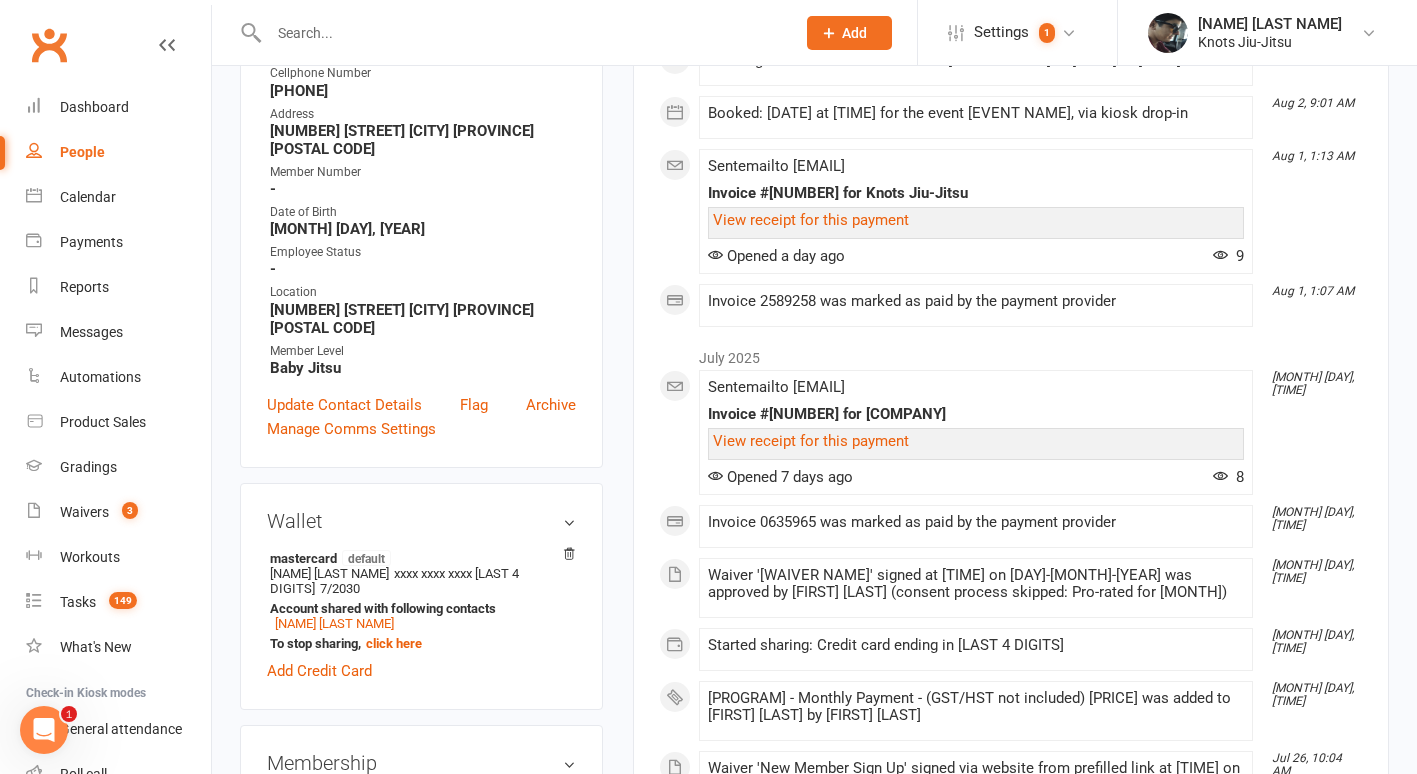 scroll, scrollTop: 0, scrollLeft: 0, axis: both 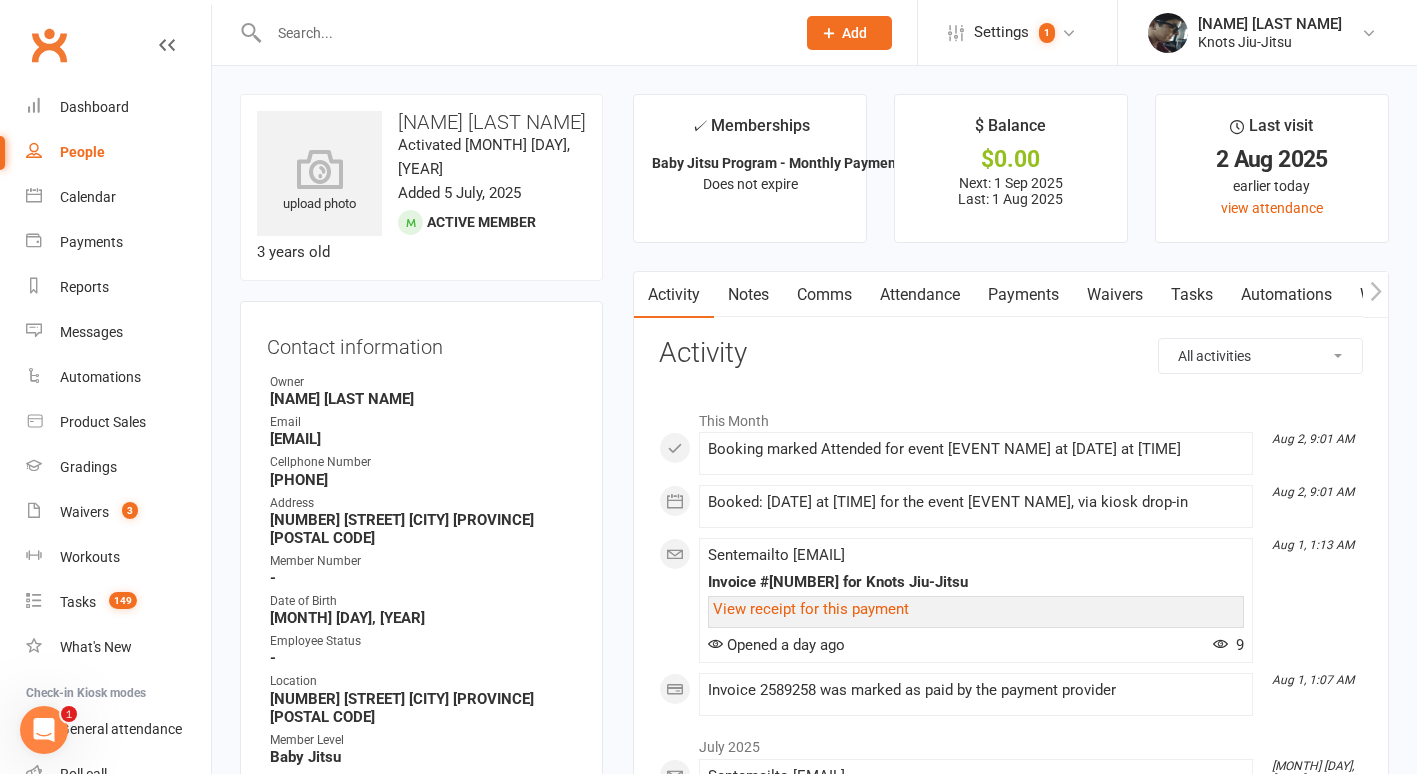 click at bounding box center (522, 33) 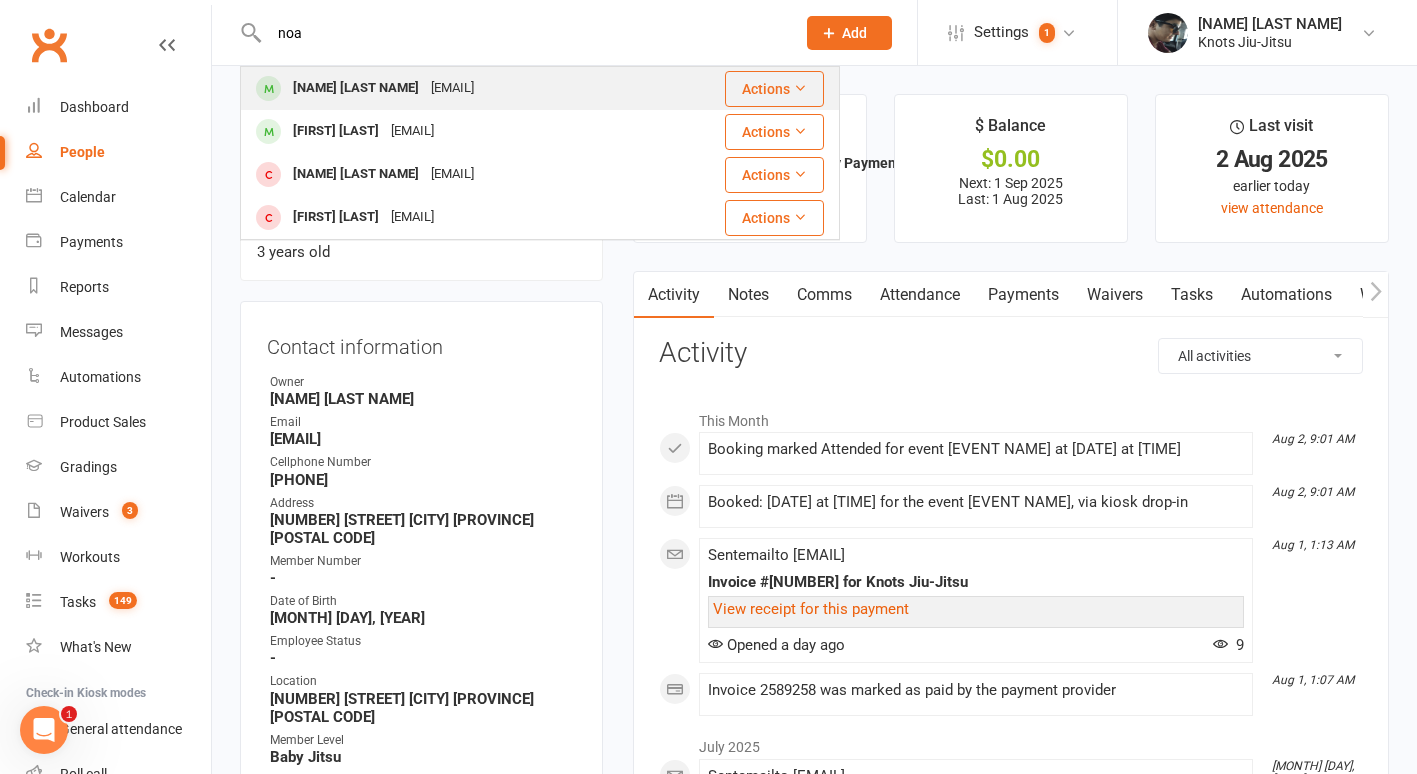 type on "noa" 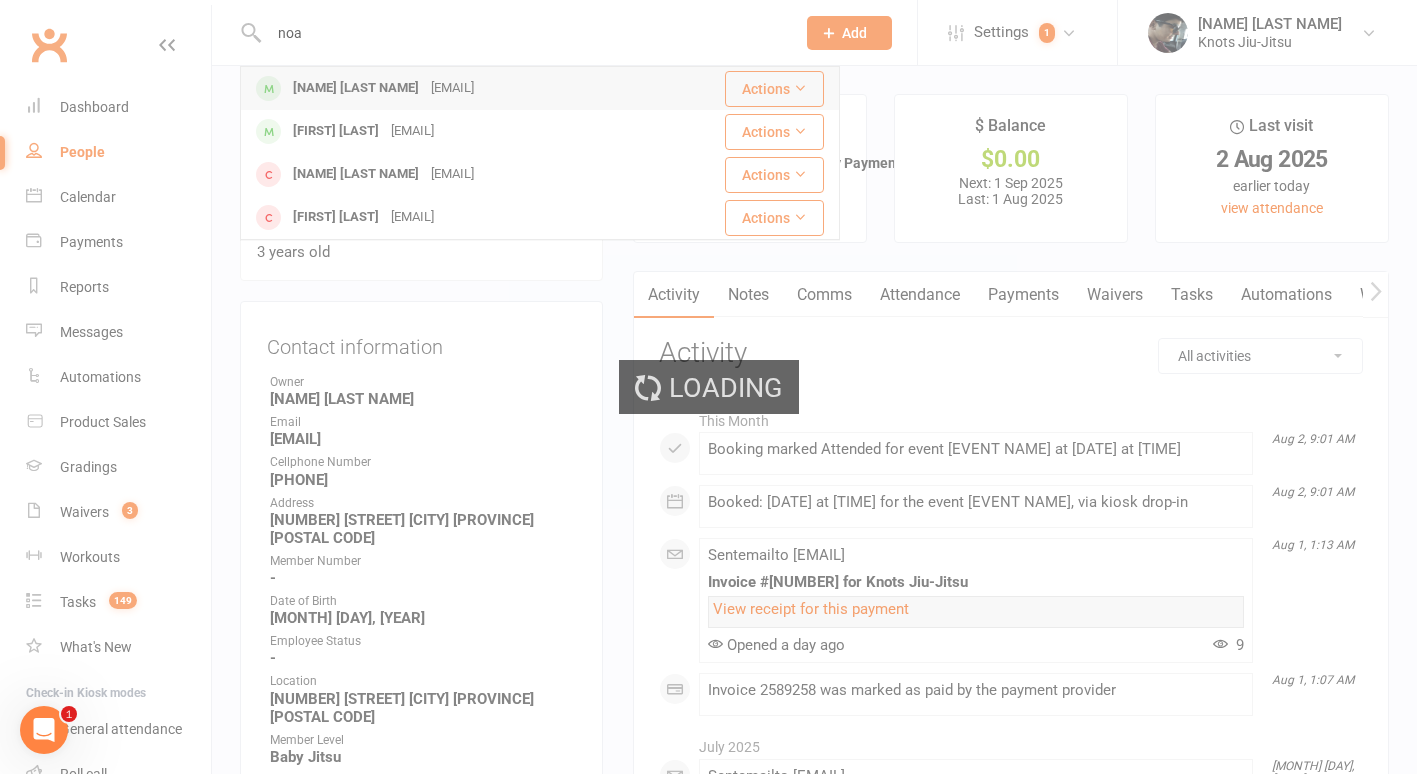 type 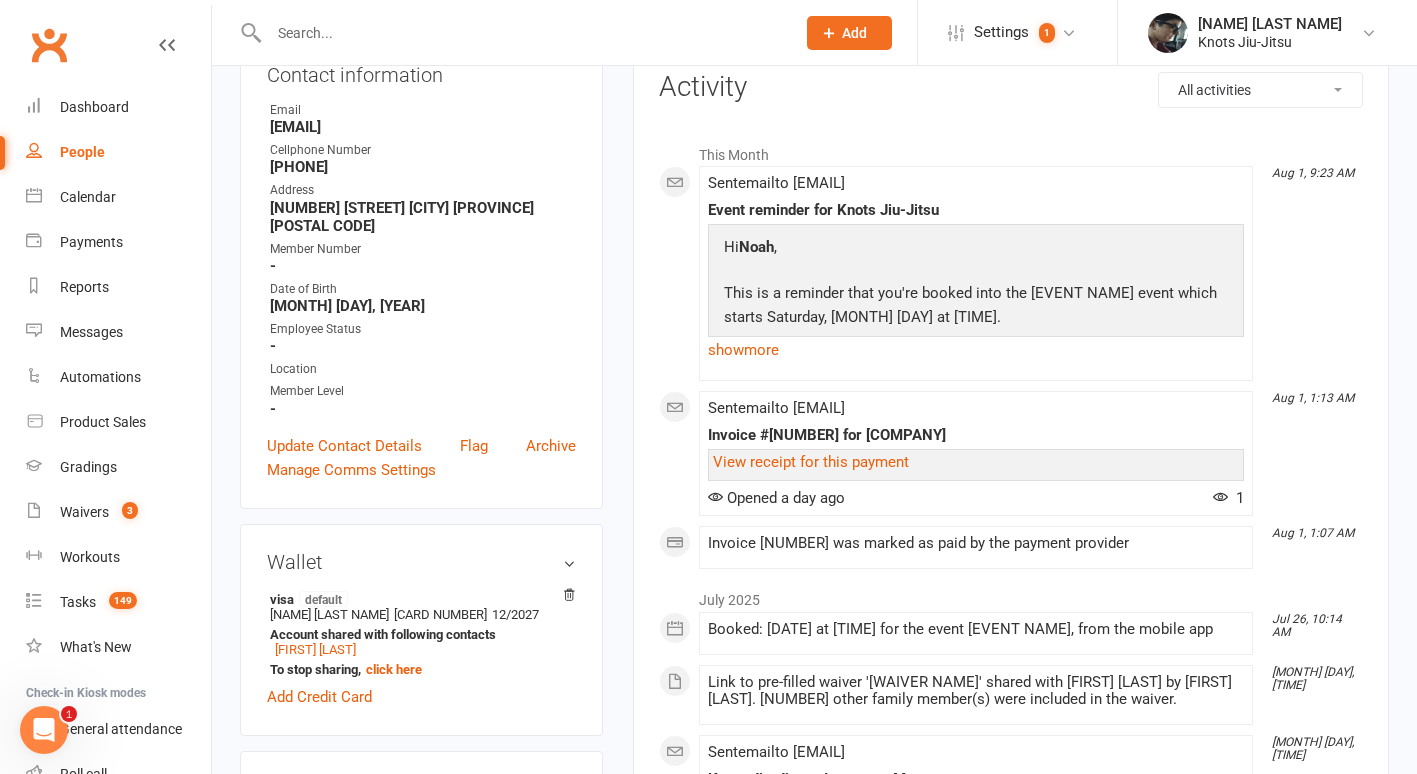 scroll, scrollTop: 84, scrollLeft: 0, axis: vertical 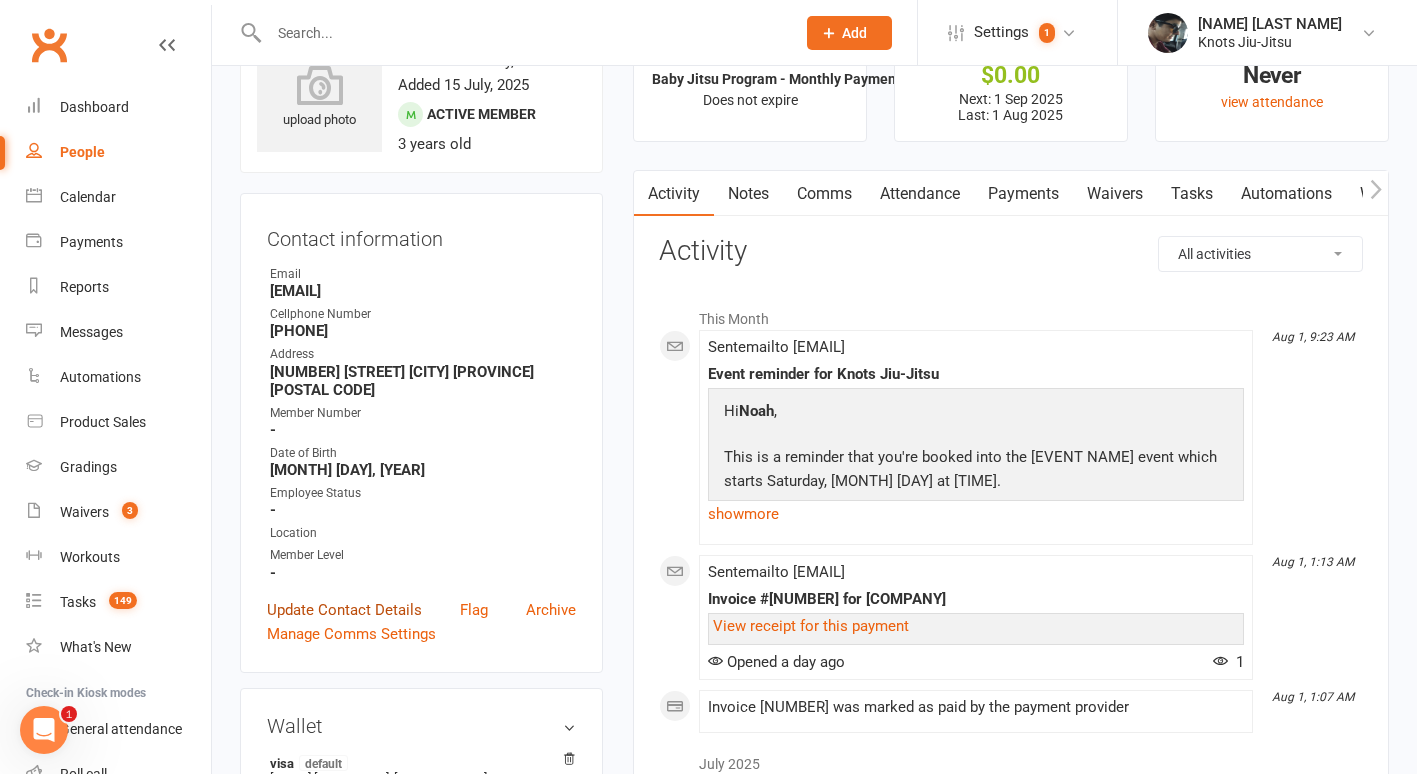 click on "Update Contact Details" at bounding box center (344, 610) 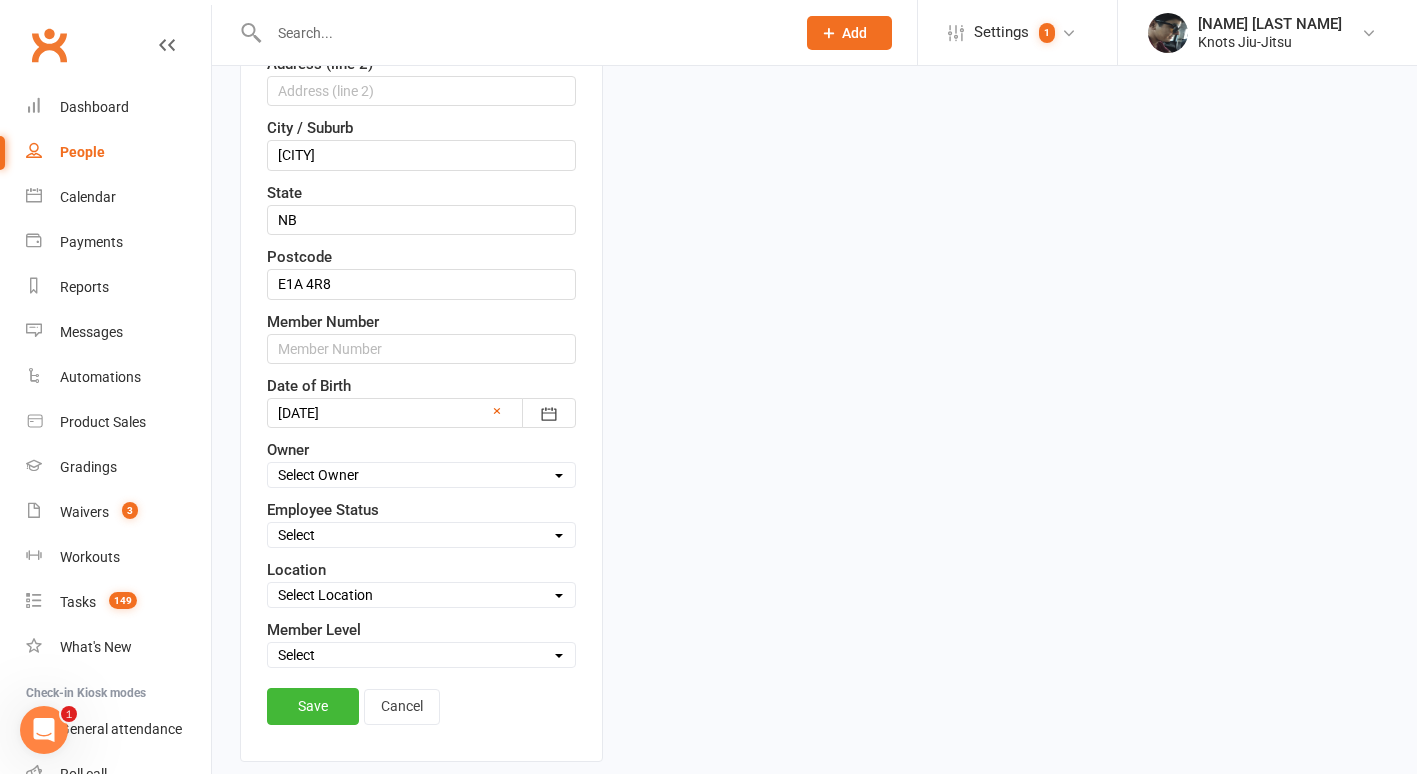 scroll, scrollTop: 608, scrollLeft: 0, axis: vertical 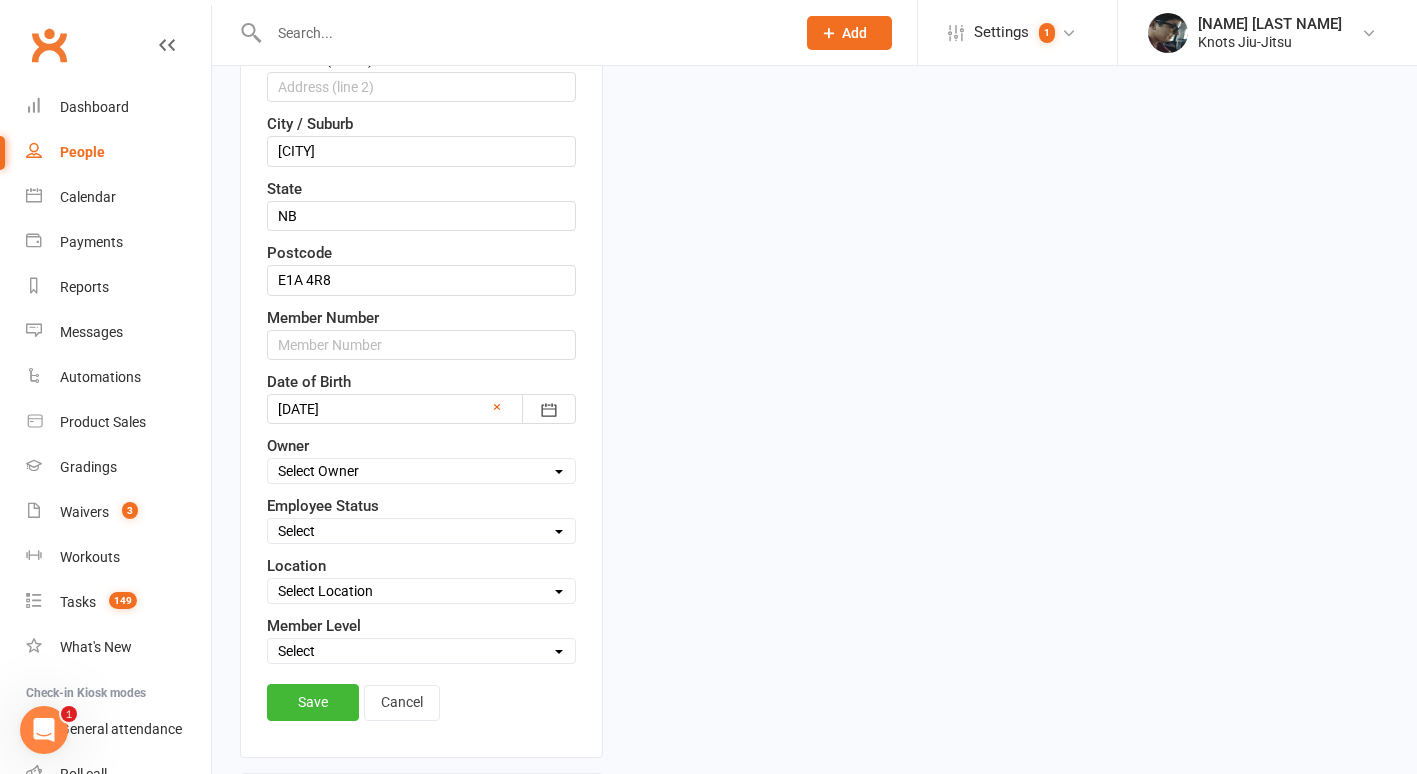 click on "Select Location [NUMBER] [STREET] [NUMBER] [STREET]" at bounding box center [421, 591] 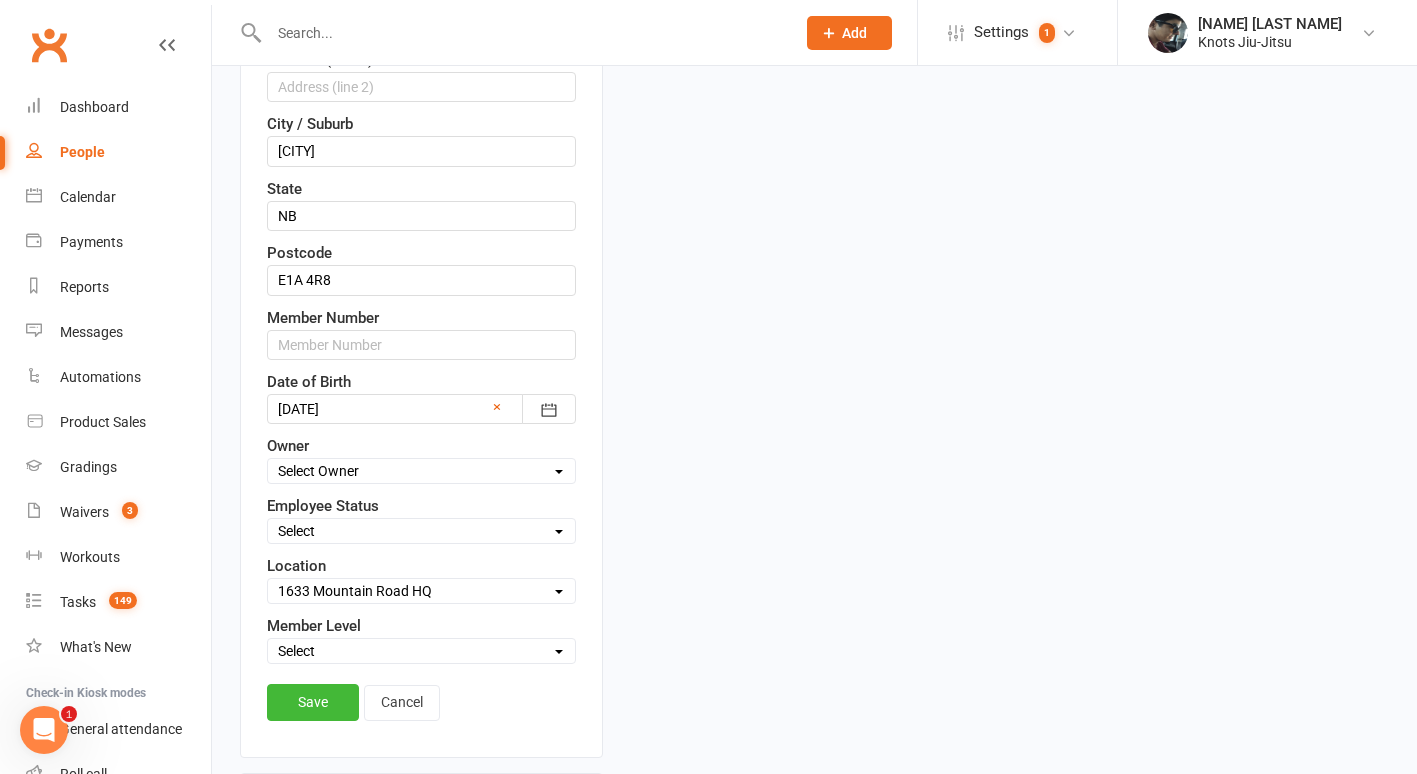 click on "Select Location [NUMBER] [STREET] [NUMBER] [STREET]" at bounding box center [421, 591] 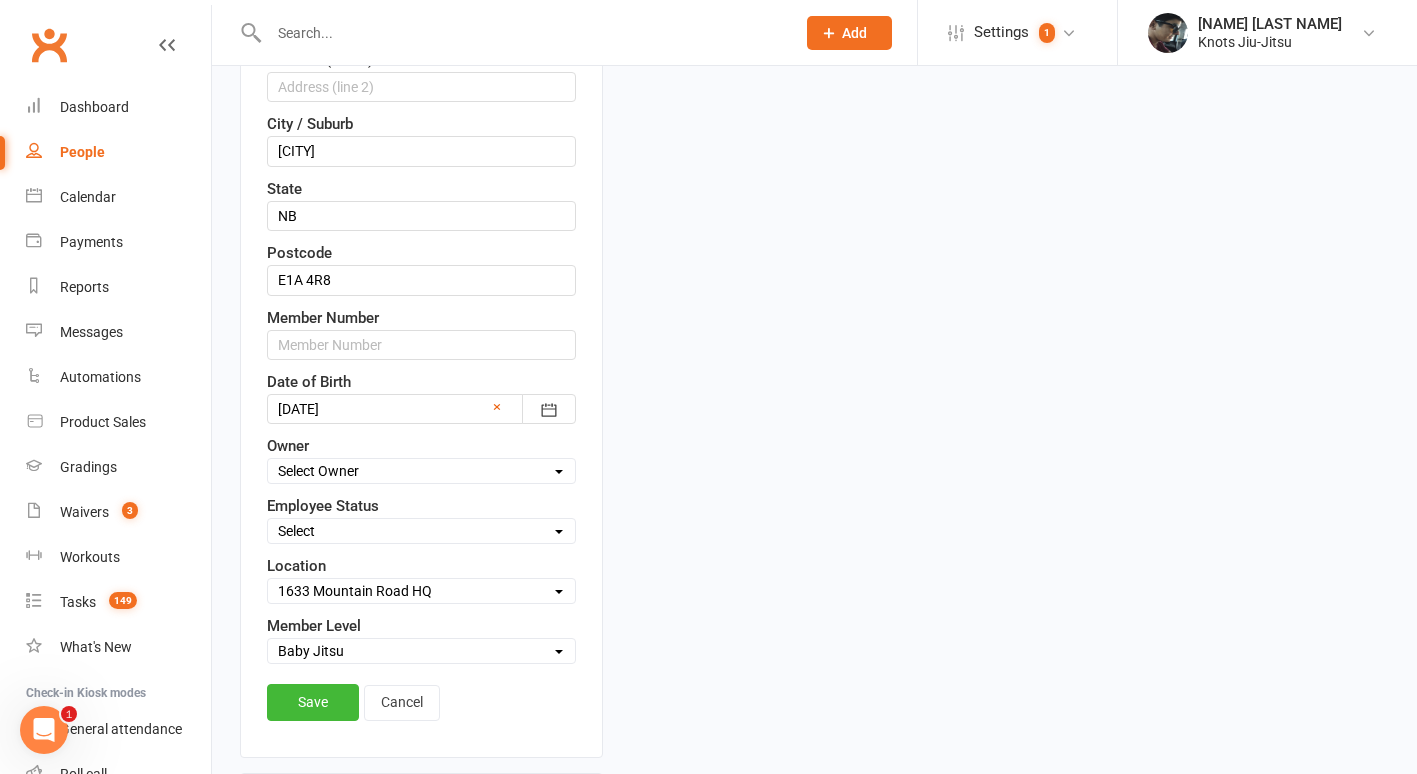 click on "Select Baby Jitsu Little Tangles Kids Youth Foundation Jiu-Jitsu 14+ Ladies BJJ Punch Pass MMA Jiu-Jitsu + Muay Thai Jiu-Jitsu + Boxe Jiu-Jitsu + Functional Training Boxing Muay Thai Muay Thai + Boxing Functional Training Functional Training + Muay Thai Functional Training + Boxing" at bounding box center [421, 651] 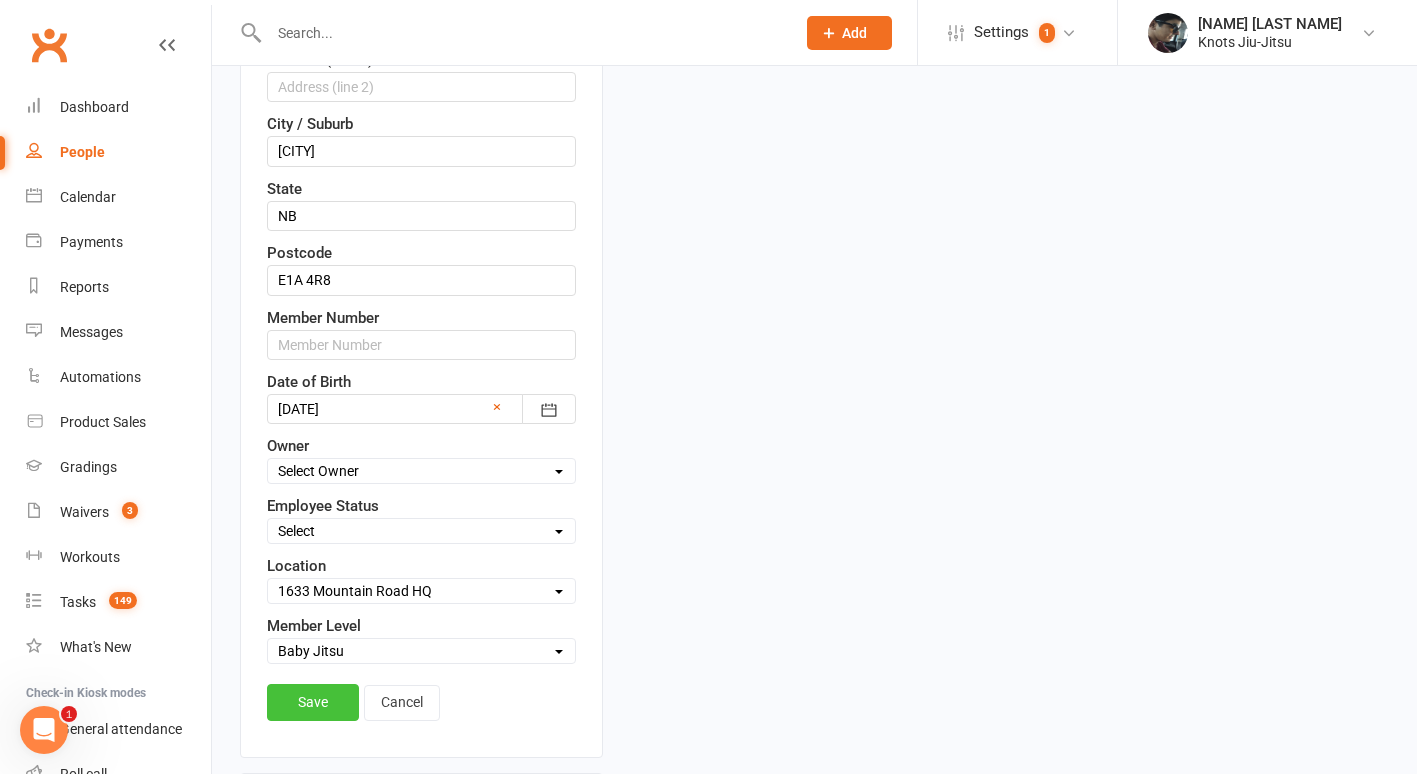 click on "Save" at bounding box center (313, 702) 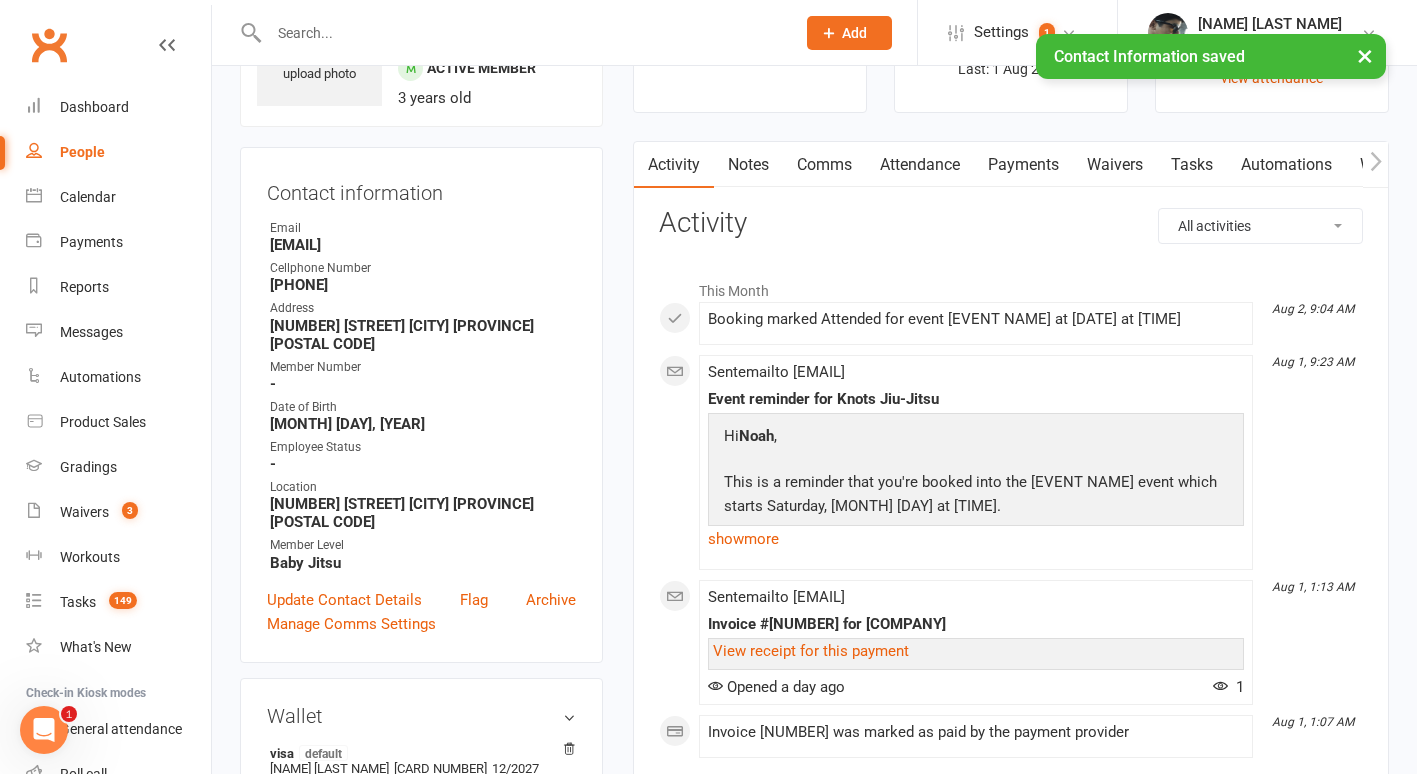 scroll, scrollTop: 138, scrollLeft: 0, axis: vertical 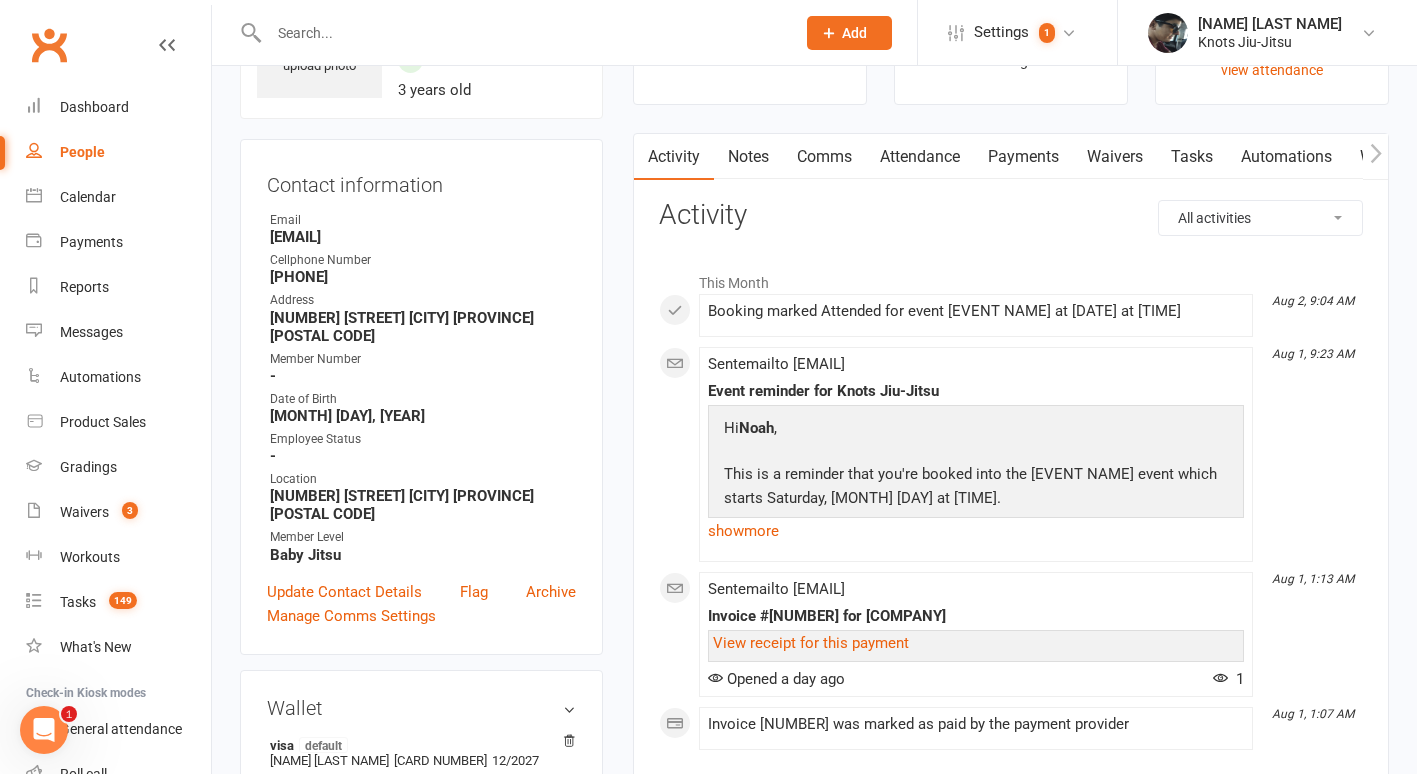 click at bounding box center [522, 33] 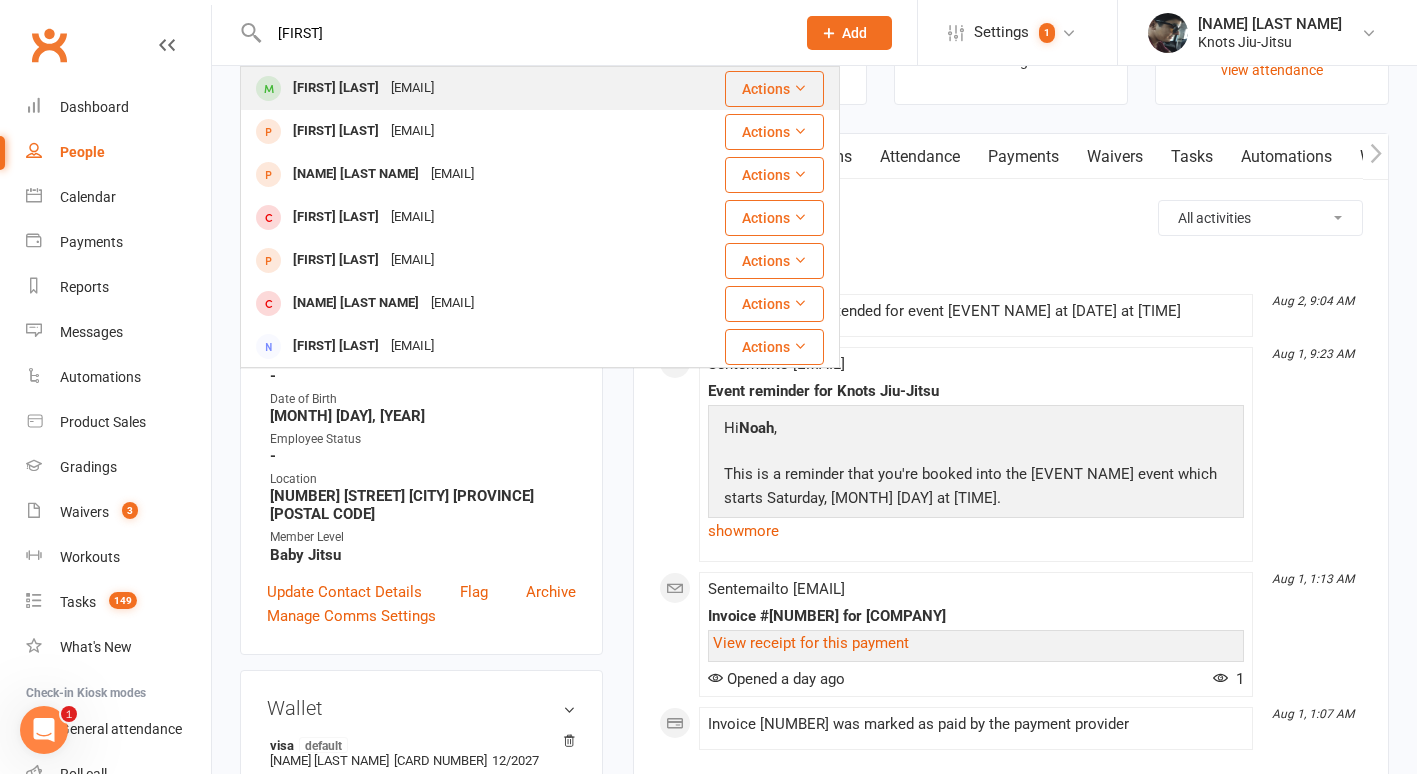 type on "[FIRST]" 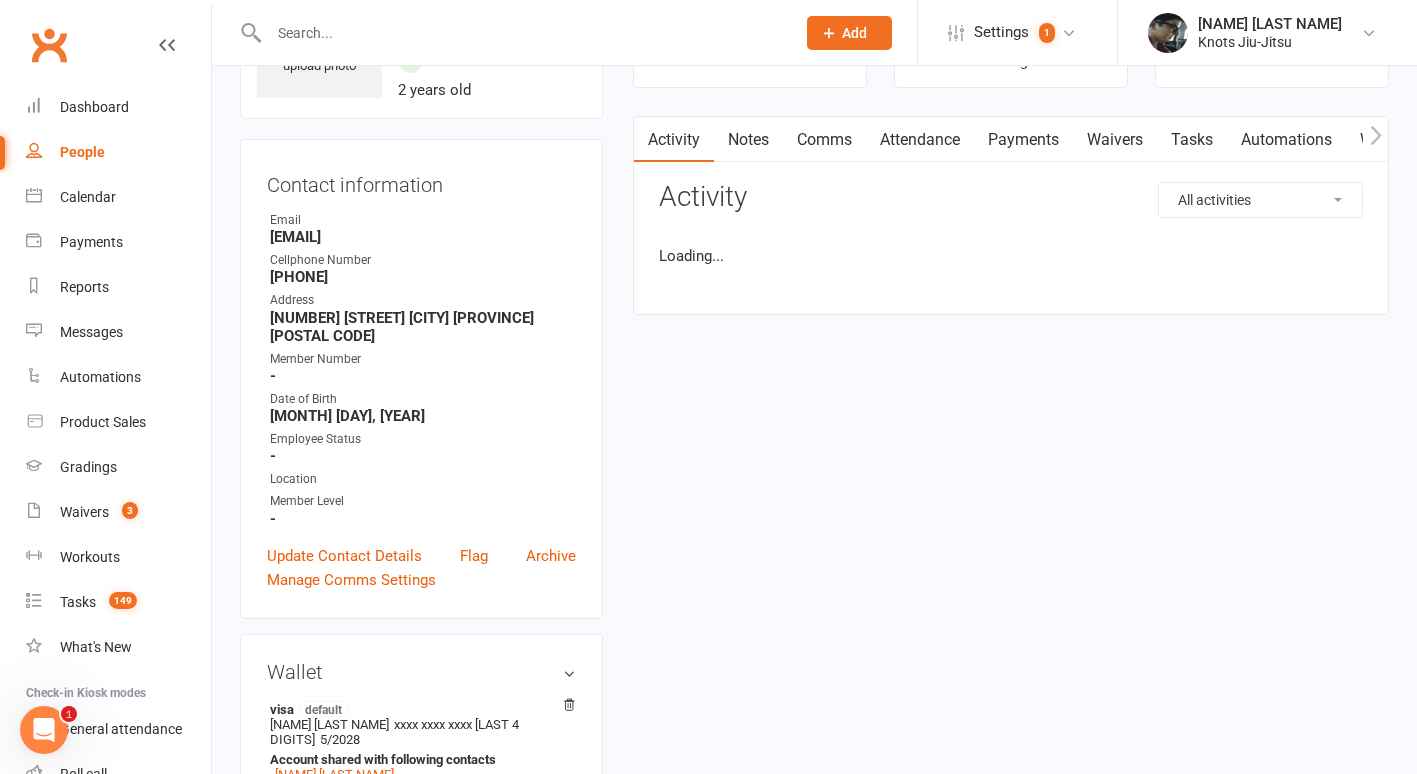 scroll, scrollTop: 0, scrollLeft: 0, axis: both 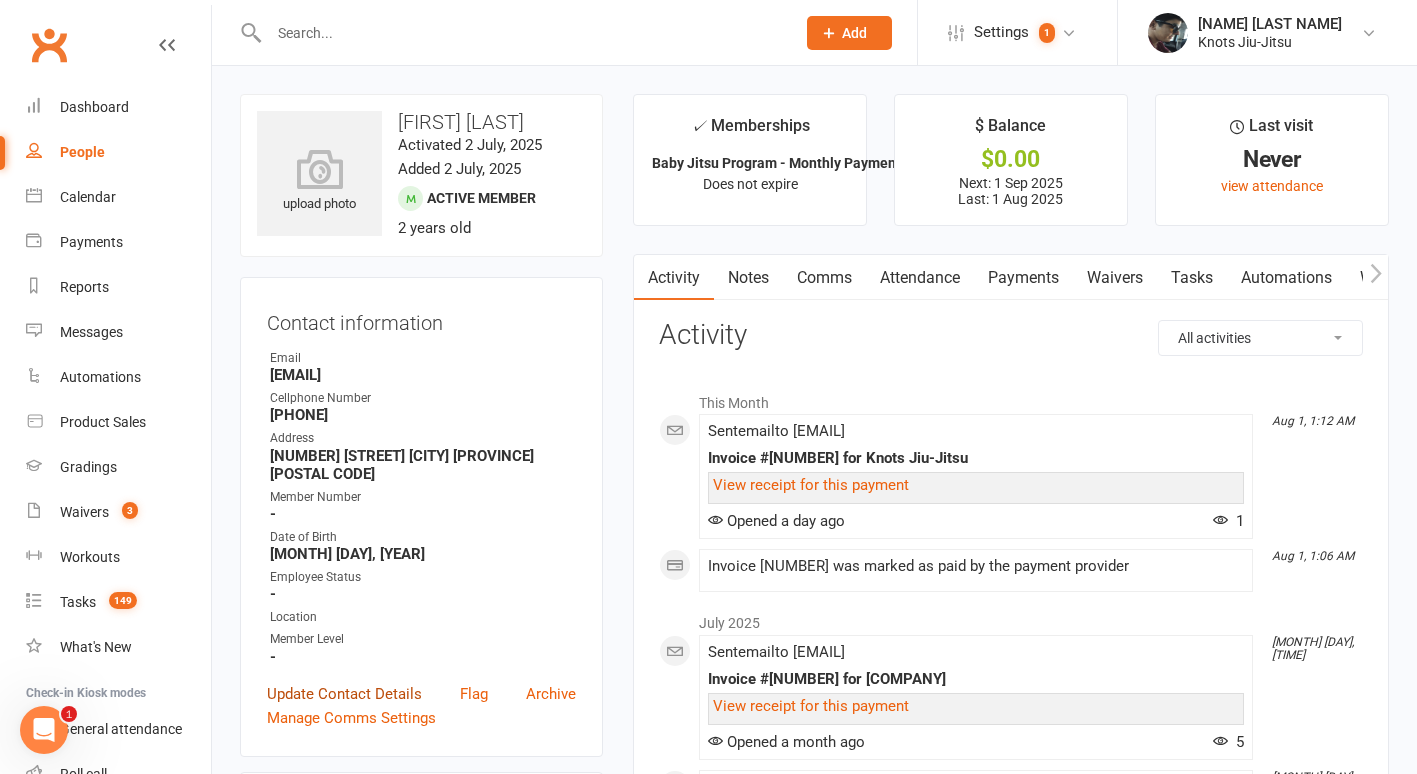 click on "Update Contact Details" at bounding box center (344, 694) 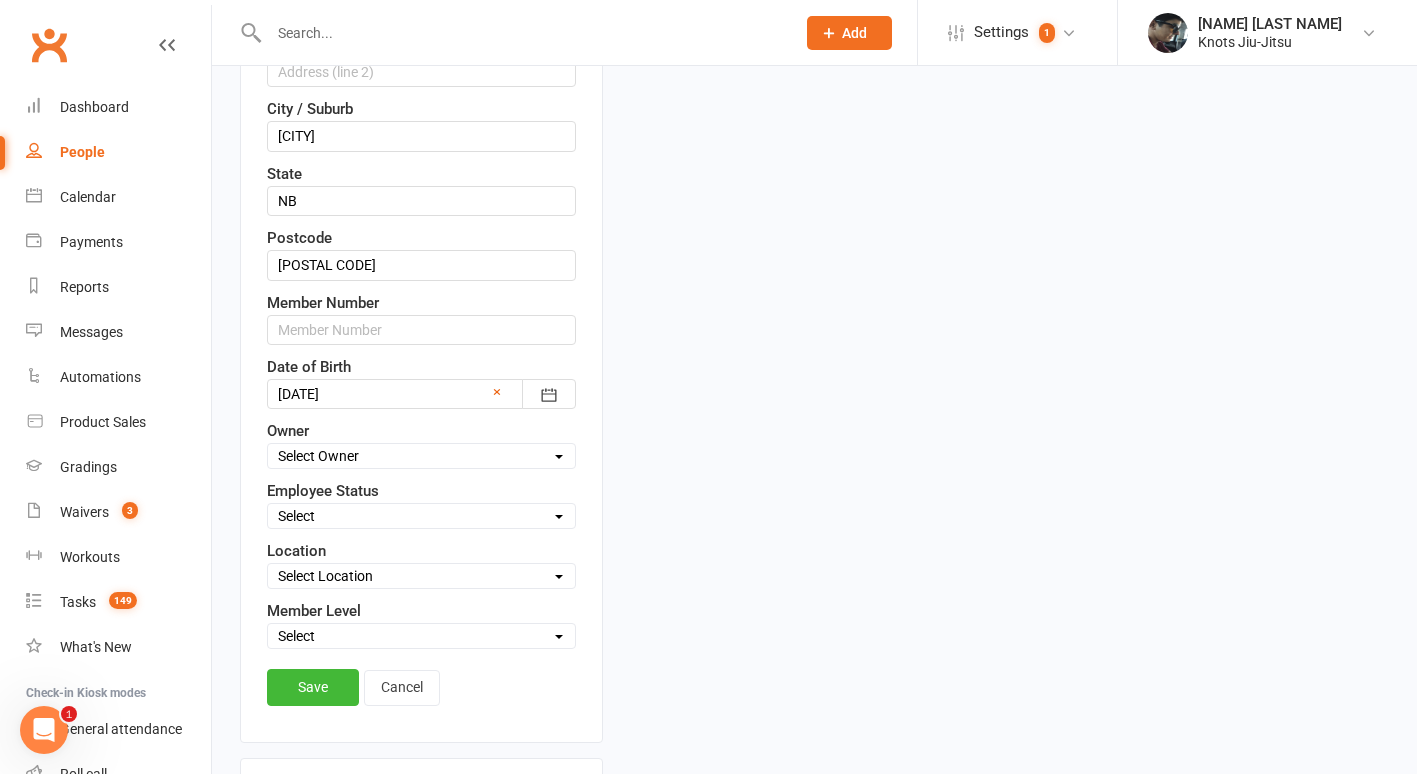 scroll, scrollTop: 633, scrollLeft: 0, axis: vertical 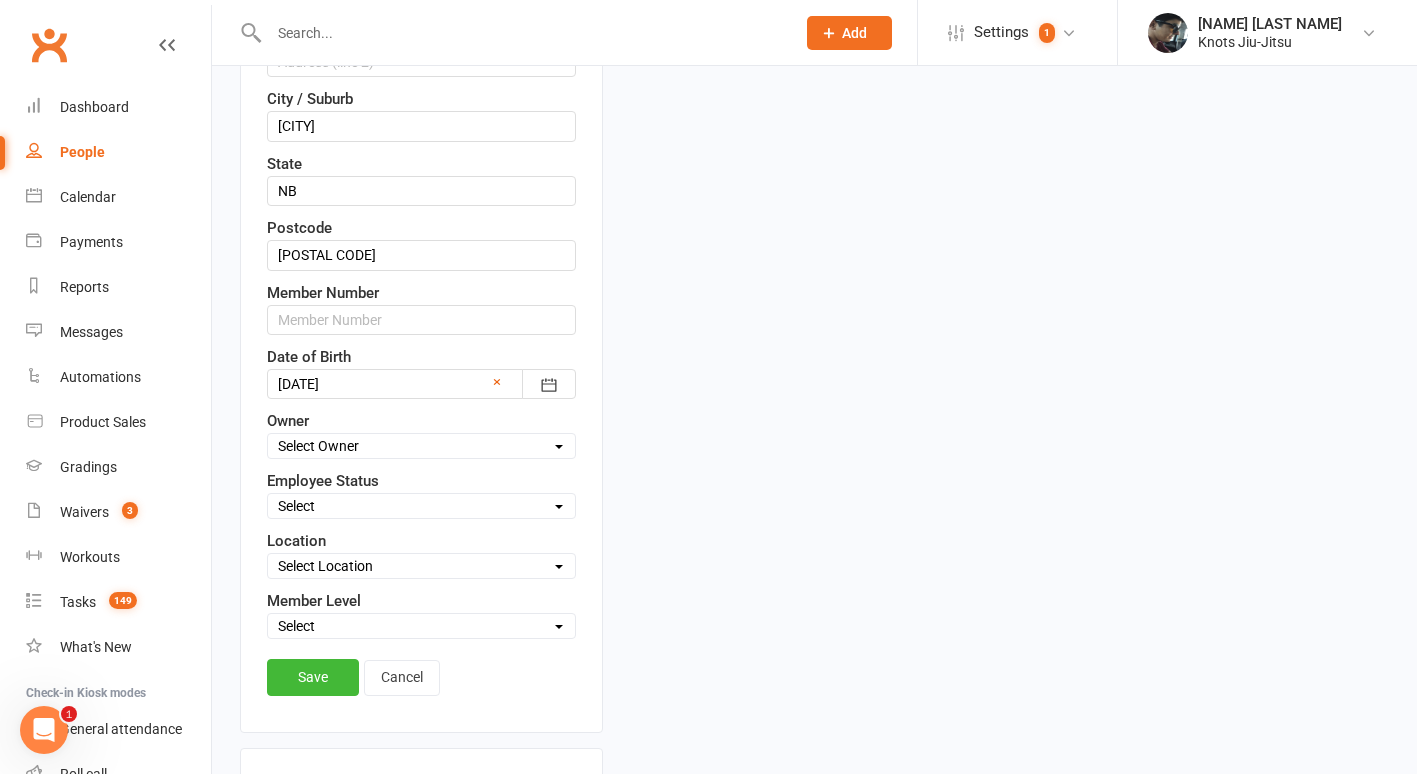 click on "Select Location [NUMBER] [STREET] [NUMBER] [STREET]" at bounding box center (421, 566) 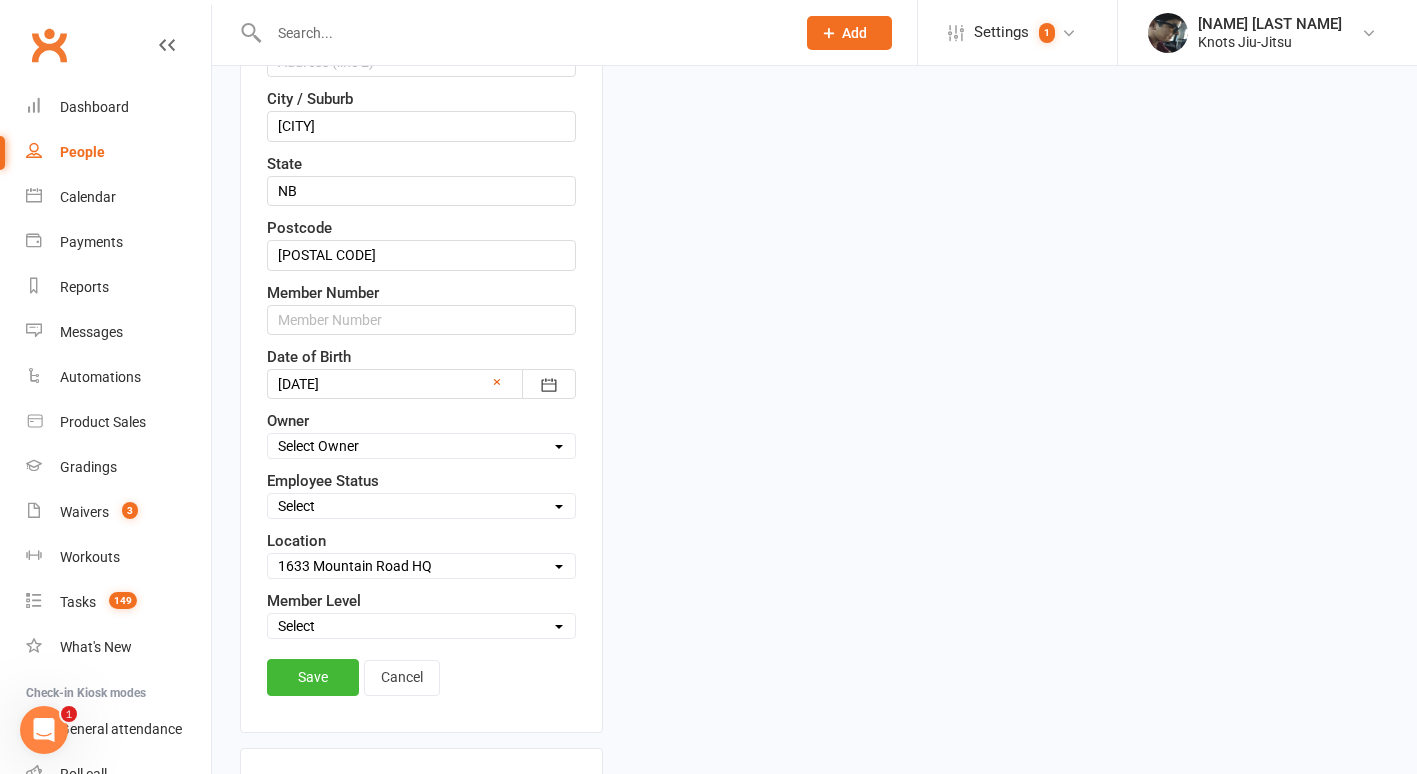 click on "Select Location [NUMBER] [STREET] [NUMBER] [STREET]" at bounding box center (421, 566) 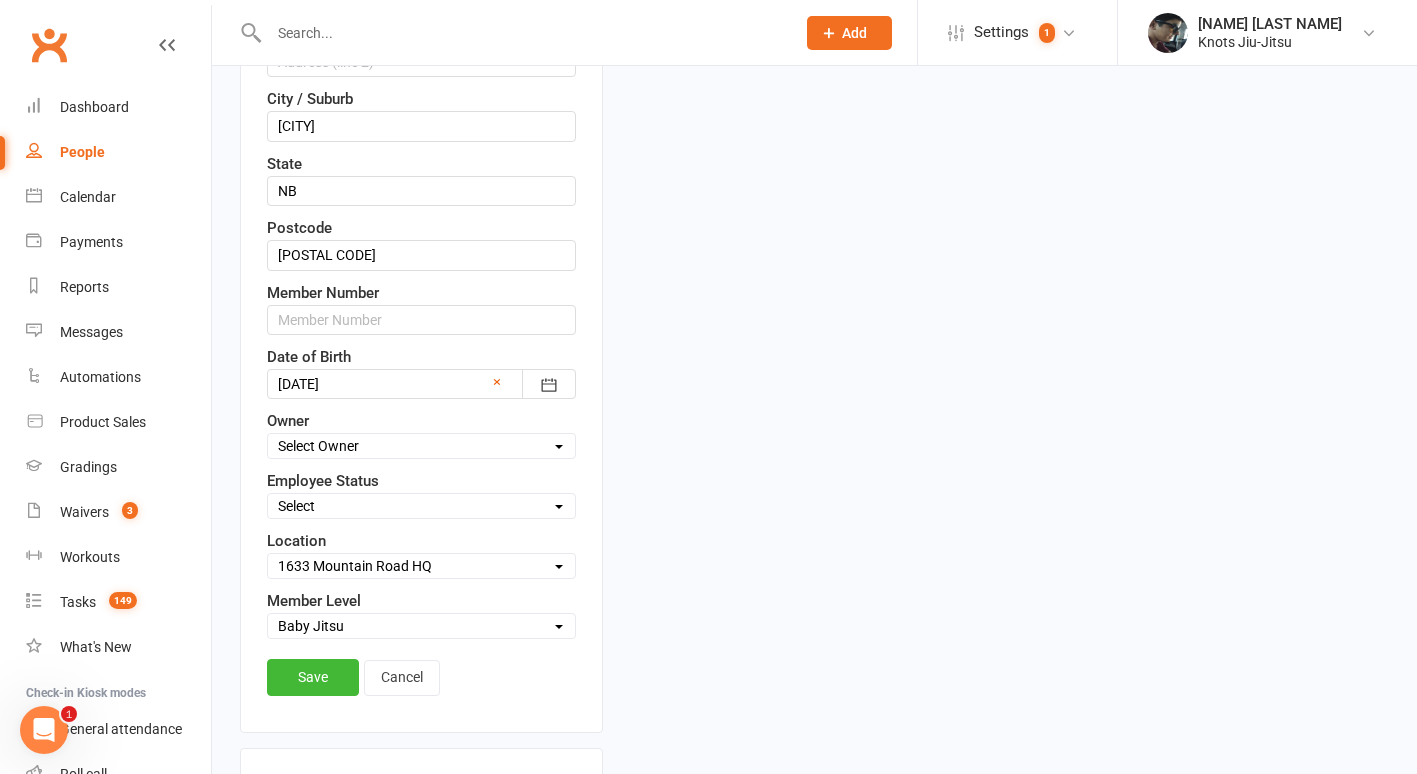 click on "Select Baby Jitsu Little Tangles Kids Youth Foundation Jiu-Jitsu 14+ Ladies BJJ Punch Pass MMA Jiu-Jitsu + Muay Thai Jiu-Jitsu + Boxe Jiu-Jitsu + Functional Training Boxing Muay Thai Muay Thai + Boxing Functional Training Functional Training + Muay Thai Functional Training + Boxing" at bounding box center (421, 626) 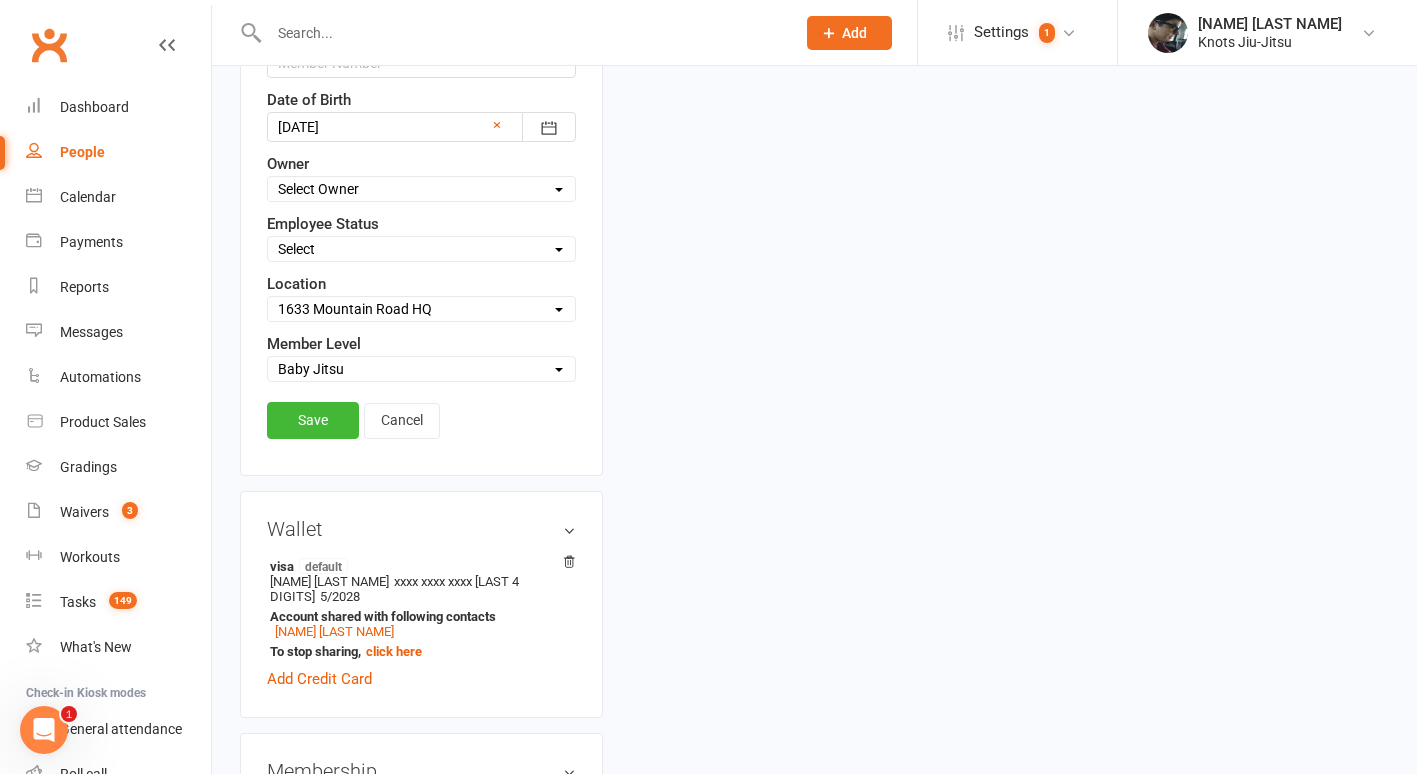 scroll, scrollTop: 892, scrollLeft: 0, axis: vertical 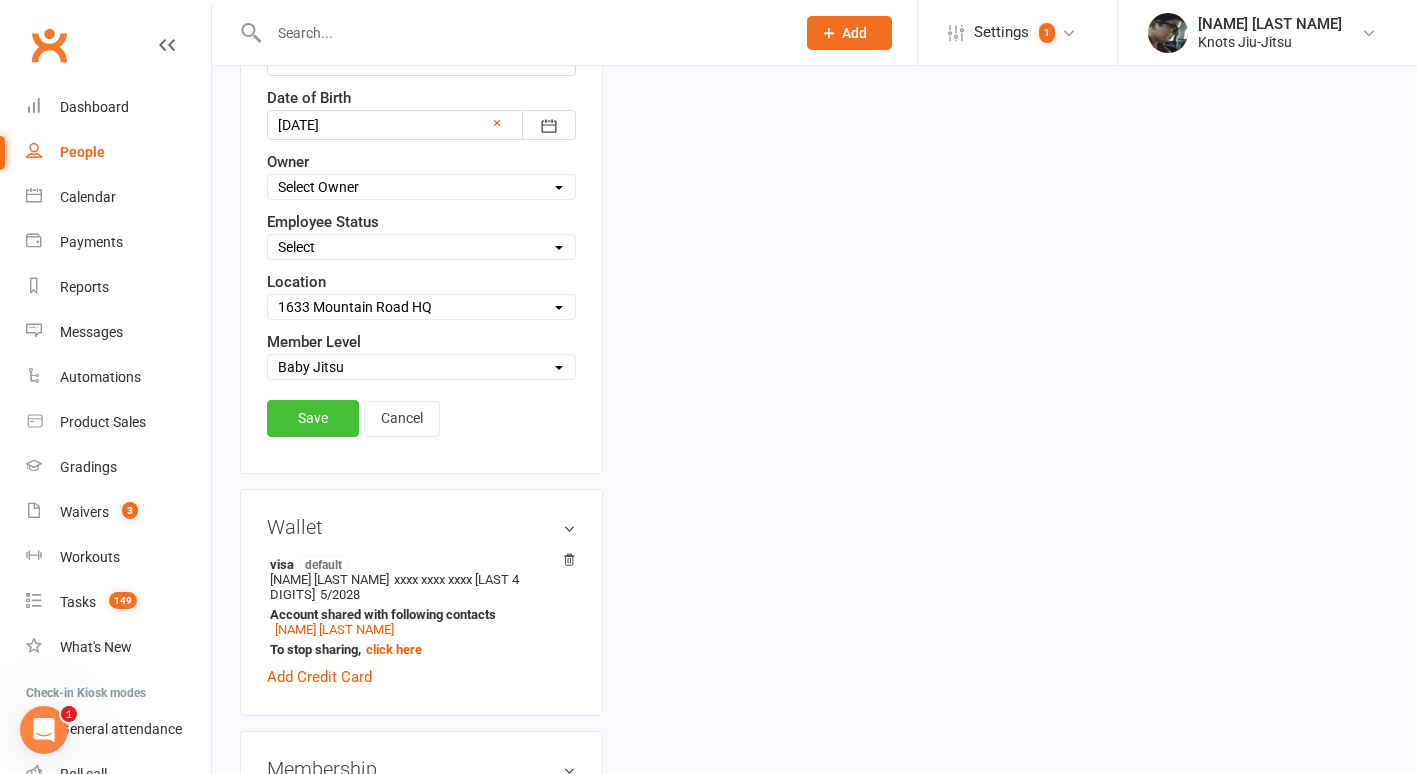 click on "Save" at bounding box center [313, 418] 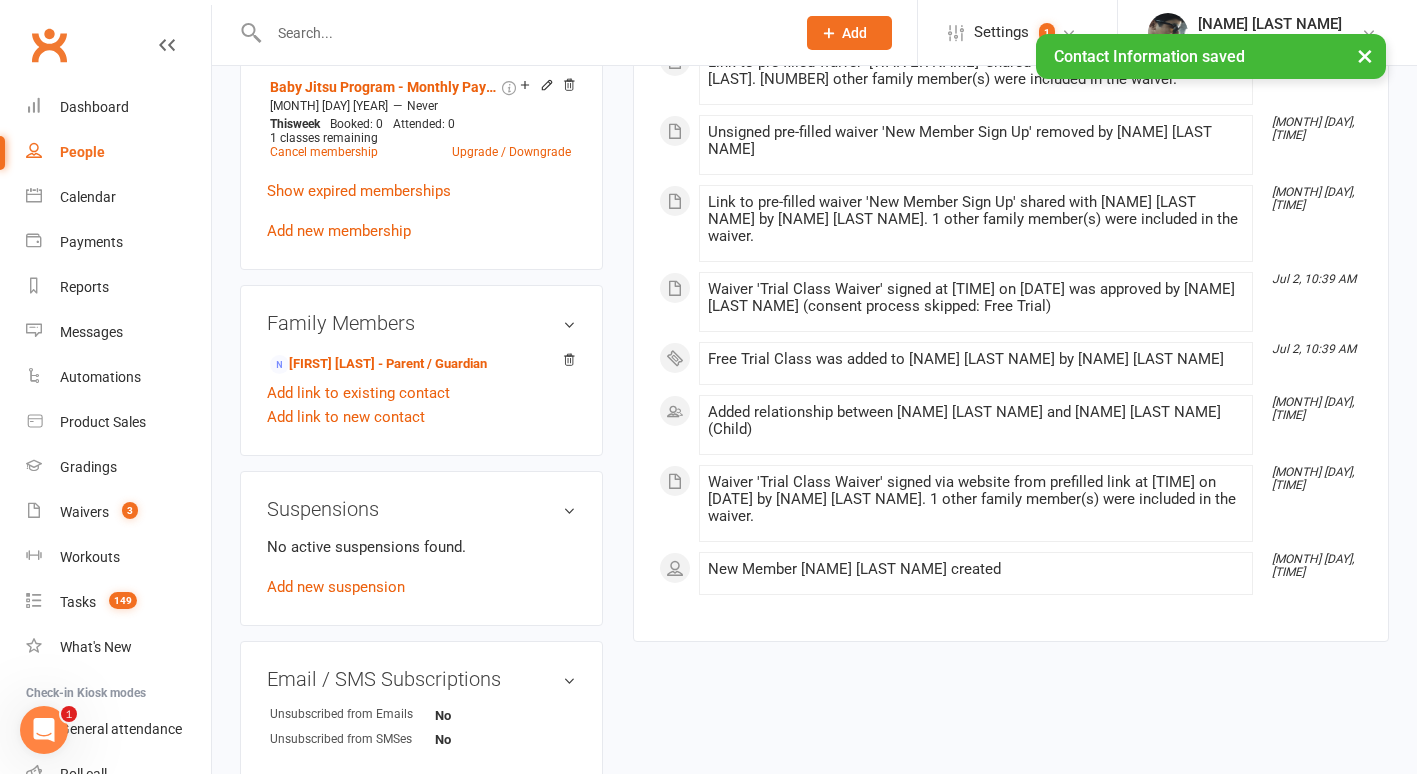 scroll, scrollTop: 1039, scrollLeft: 0, axis: vertical 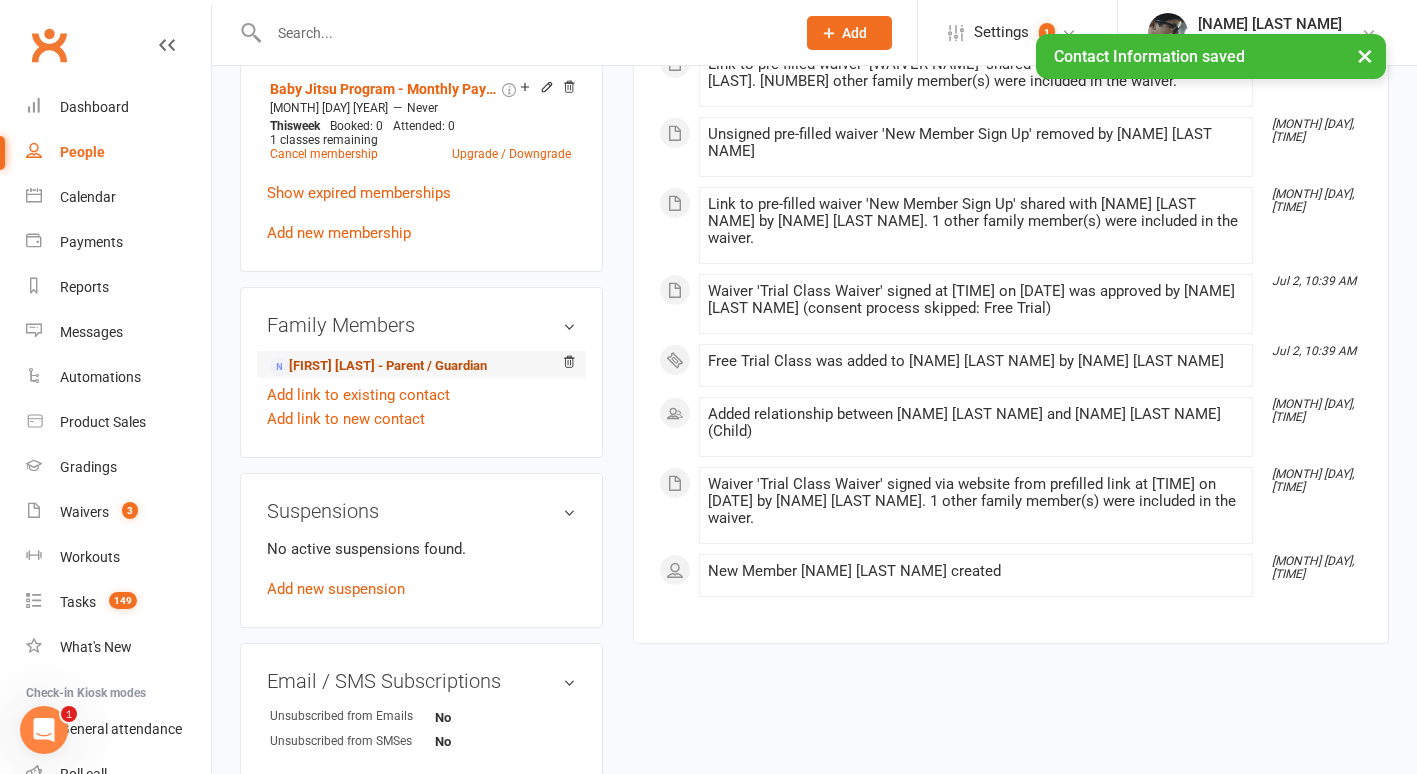 click on "[FIRST] [LAST] - Parent / Guardian" at bounding box center [378, 366] 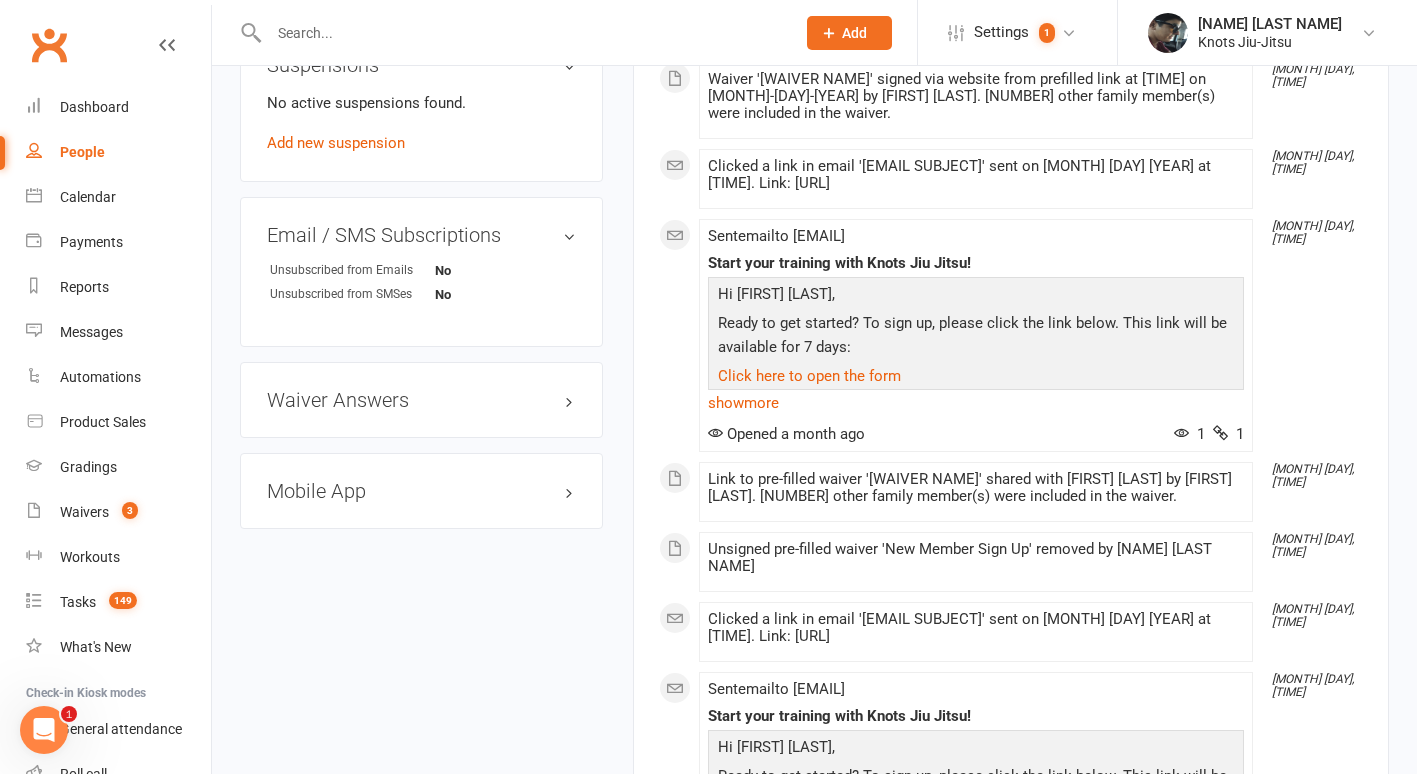 scroll, scrollTop: 1222, scrollLeft: 0, axis: vertical 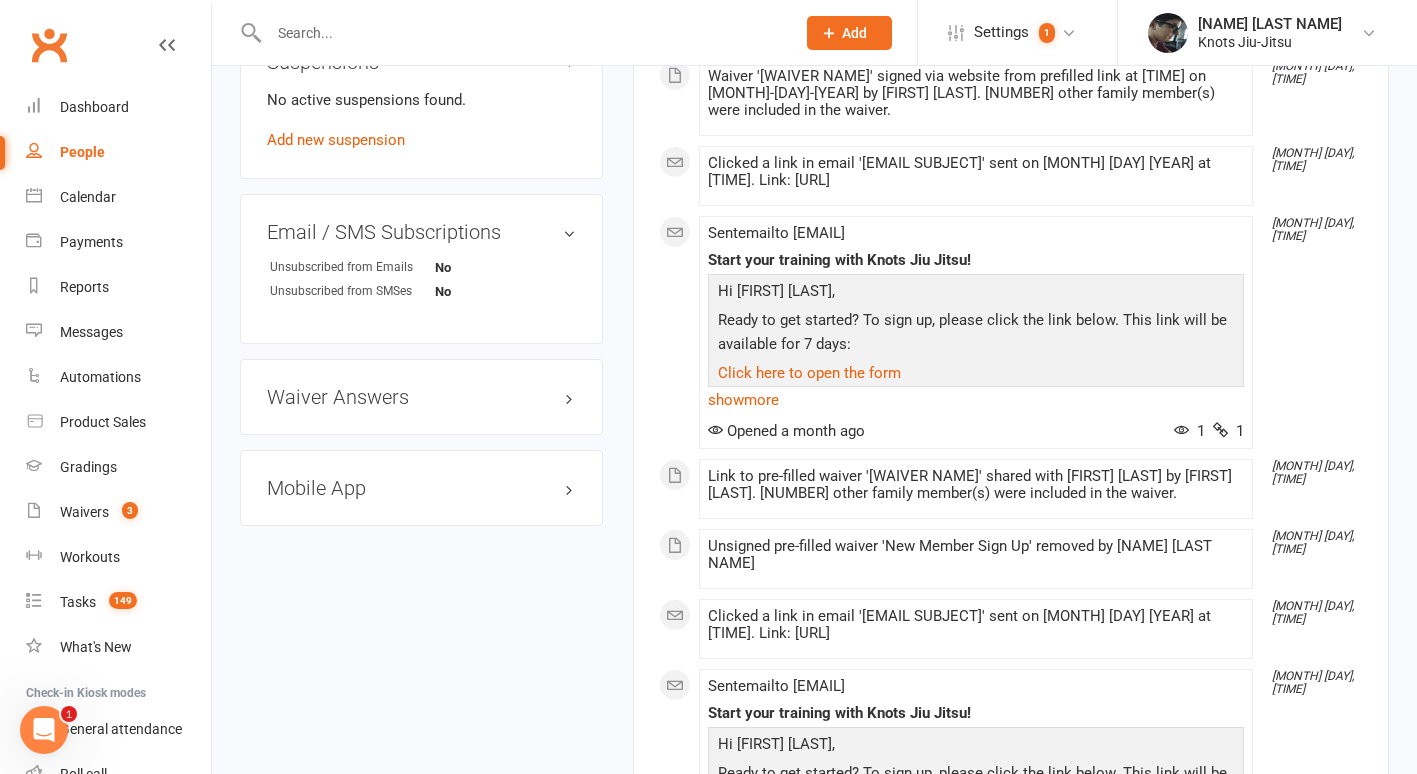 click on "Mobile App" at bounding box center [421, 488] 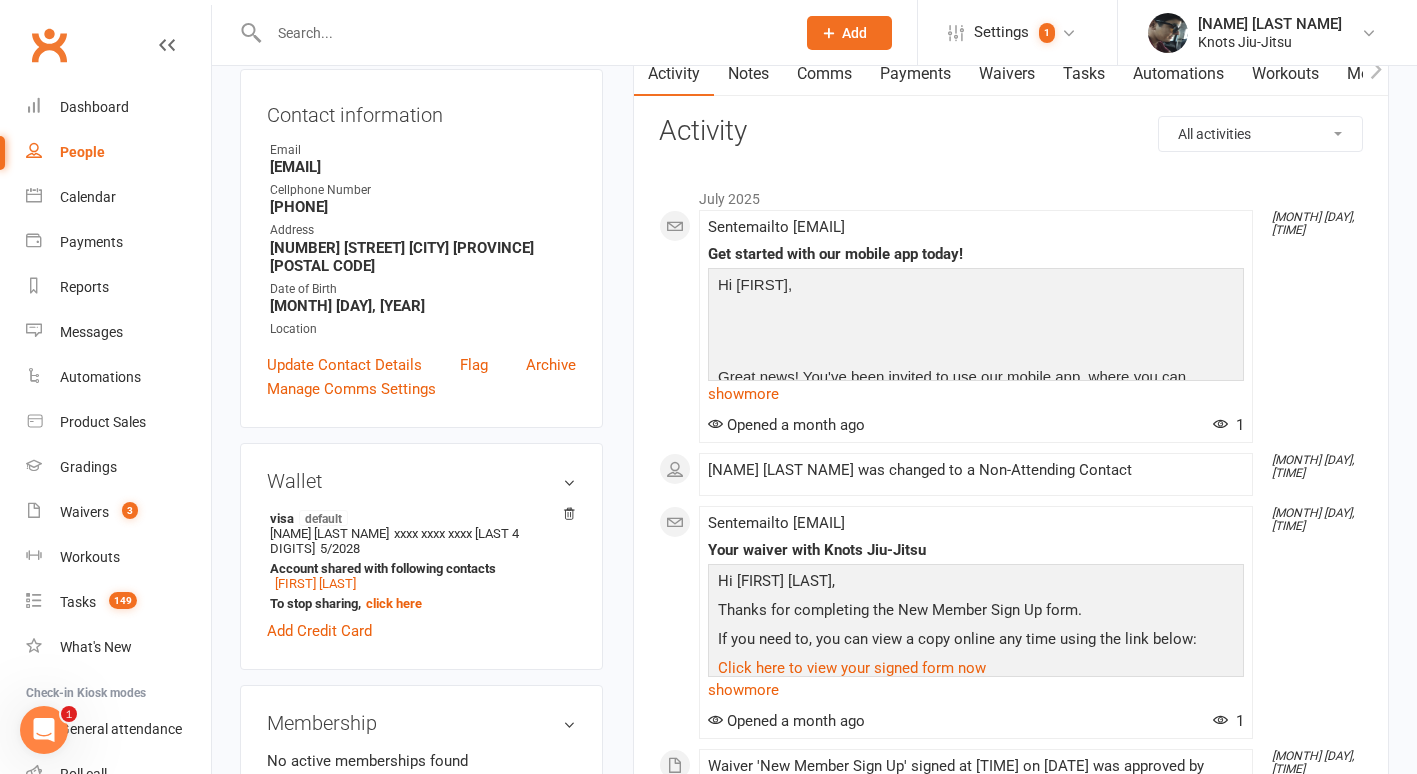 scroll, scrollTop: 68, scrollLeft: 0, axis: vertical 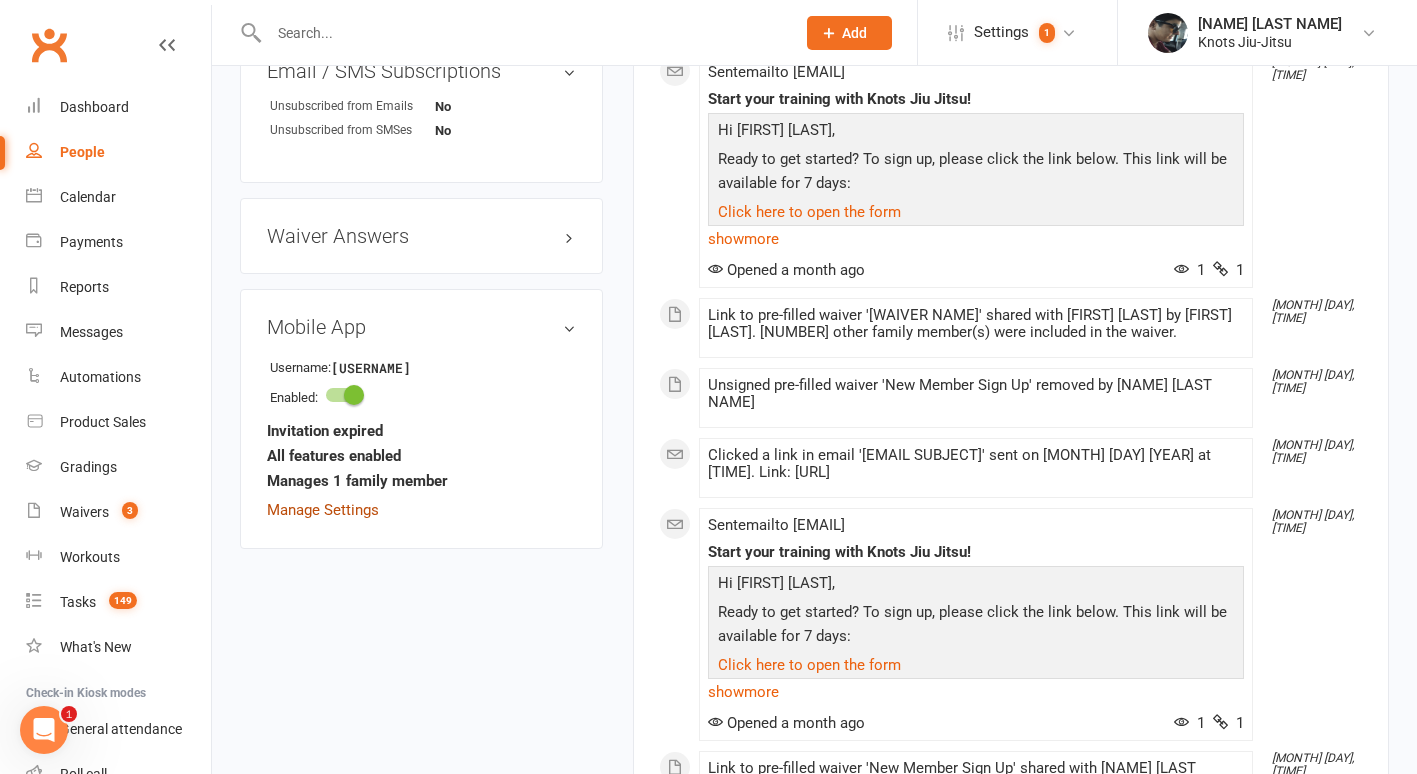 click on "Manage Settings" at bounding box center [323, 510] 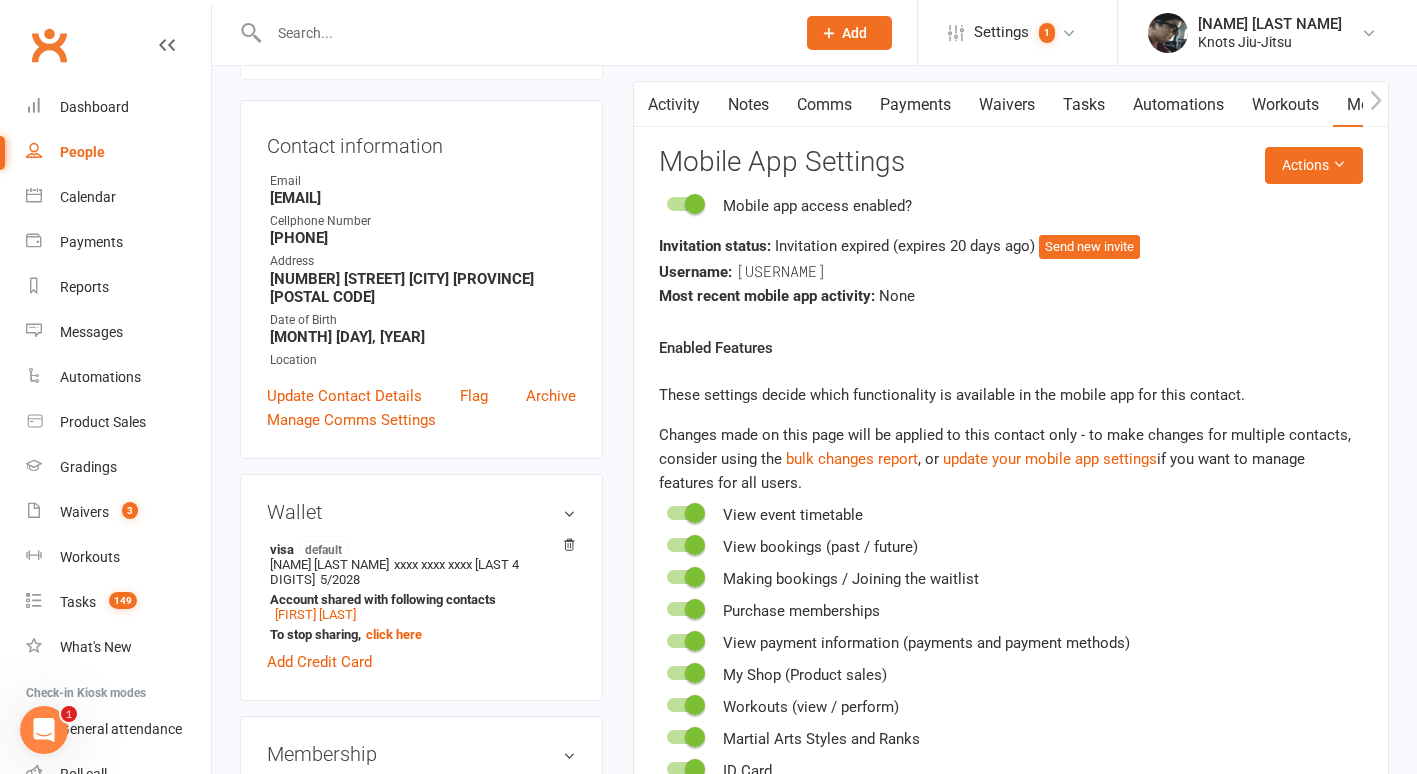 scroll, scrollTop: 153, scrollLeft: 0, axis: vertical 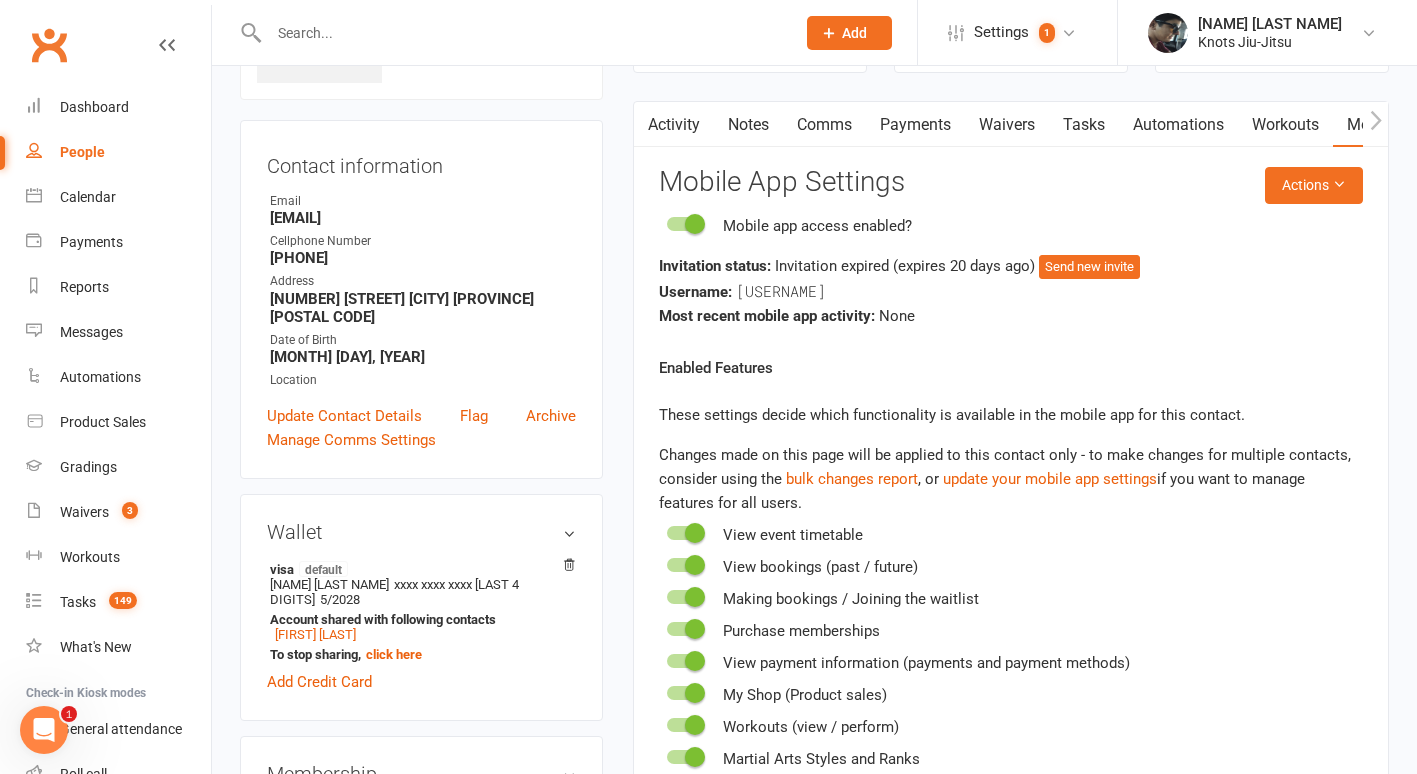 click on "Enabled Features These settings decide which functionality is available in the mobile app for this contact. Changes made on this page will be applied to this contact only - to make changes for multiple contacts, consider using the   bulk changes report , or   update your mobile app settings  if you want to manage features for all users. View event timetable View bookings (past / future) Making bookings / Joining the waitlist Purchase memberships View payment information (payments and payment methods) My Shop (Product sales) Workouts (view / perform) Martial Arts Styles and Ranks ID Card" at bounding box center [1011, 579] 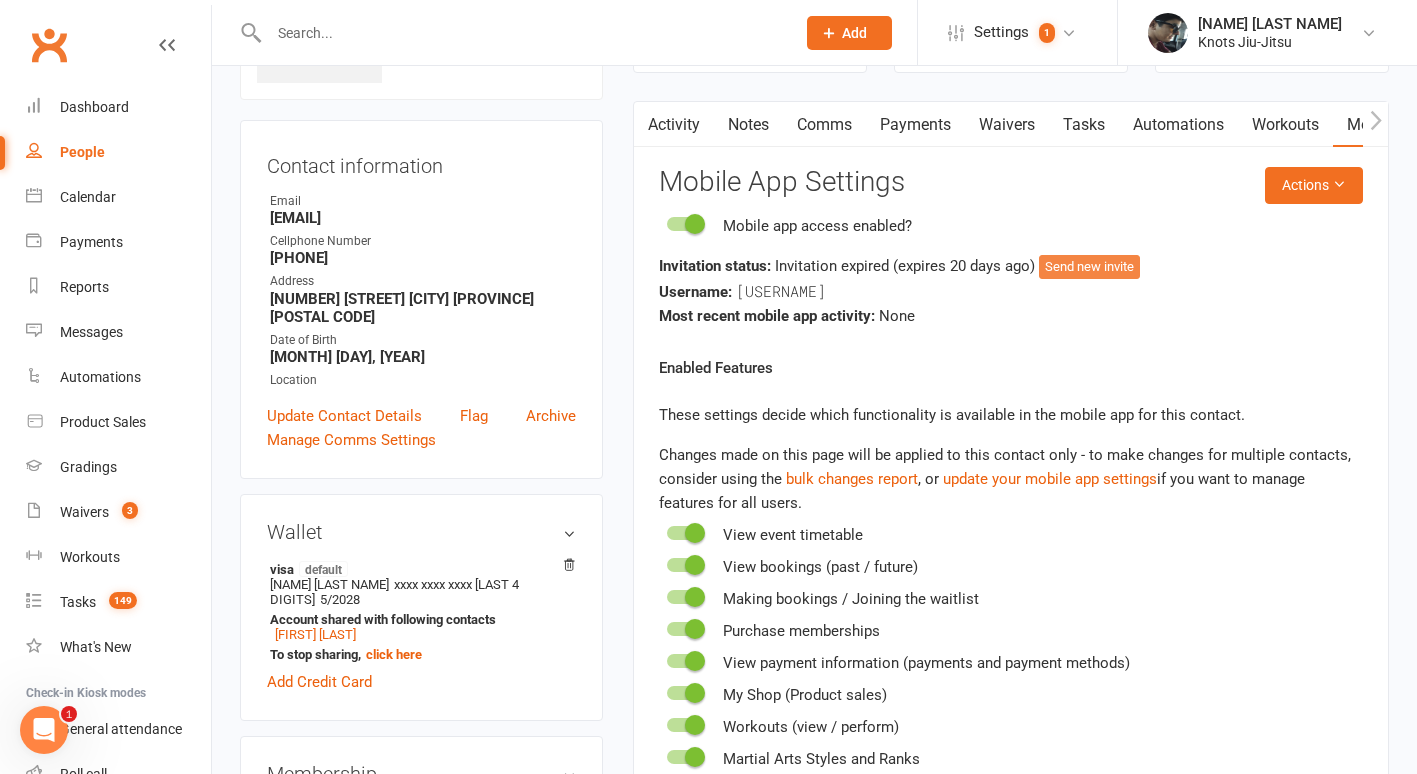 click on "Send new invite" at bounding box center (1089, 267) 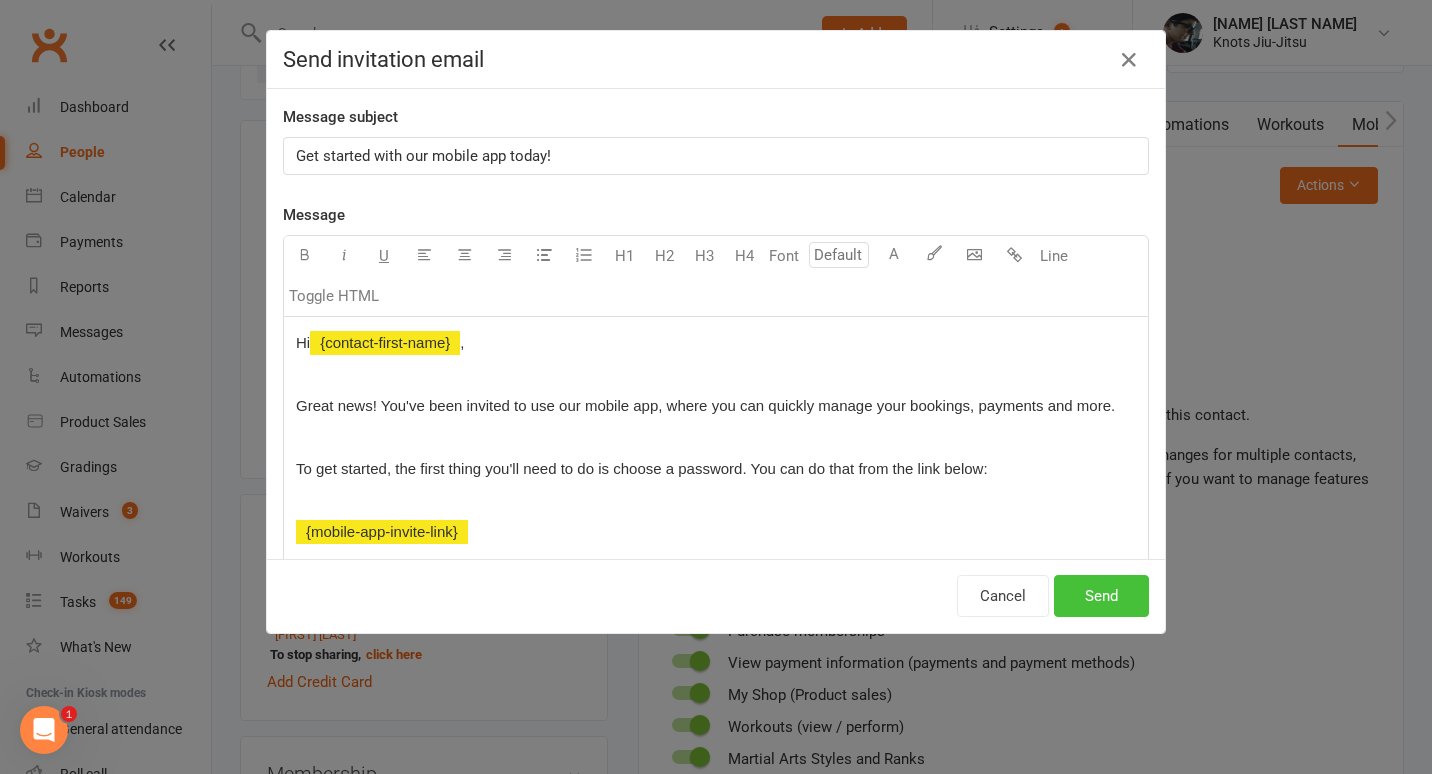 click on "Send" at bounding box center (1101, 596) 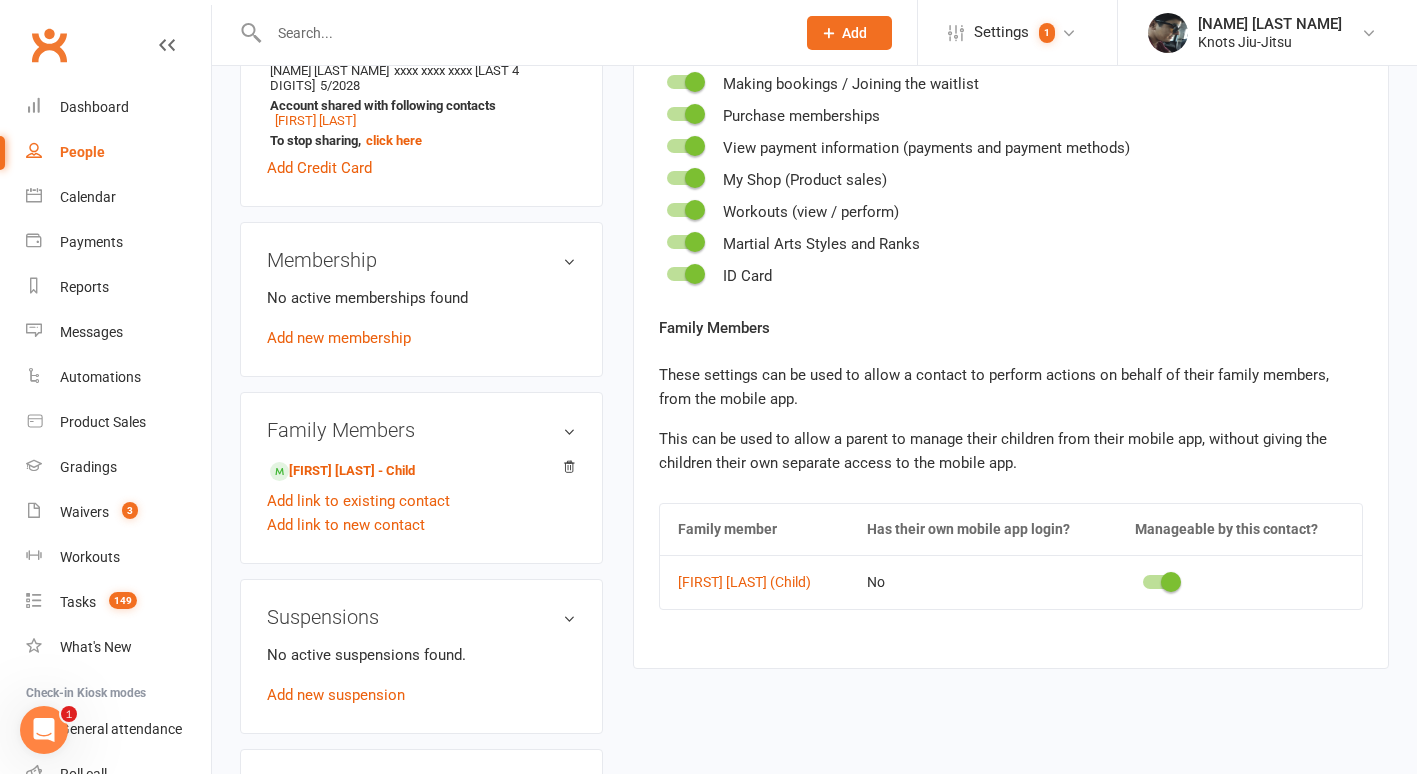 scroll, scrollTop: 697, scrollLeft: 0, axis: vertical 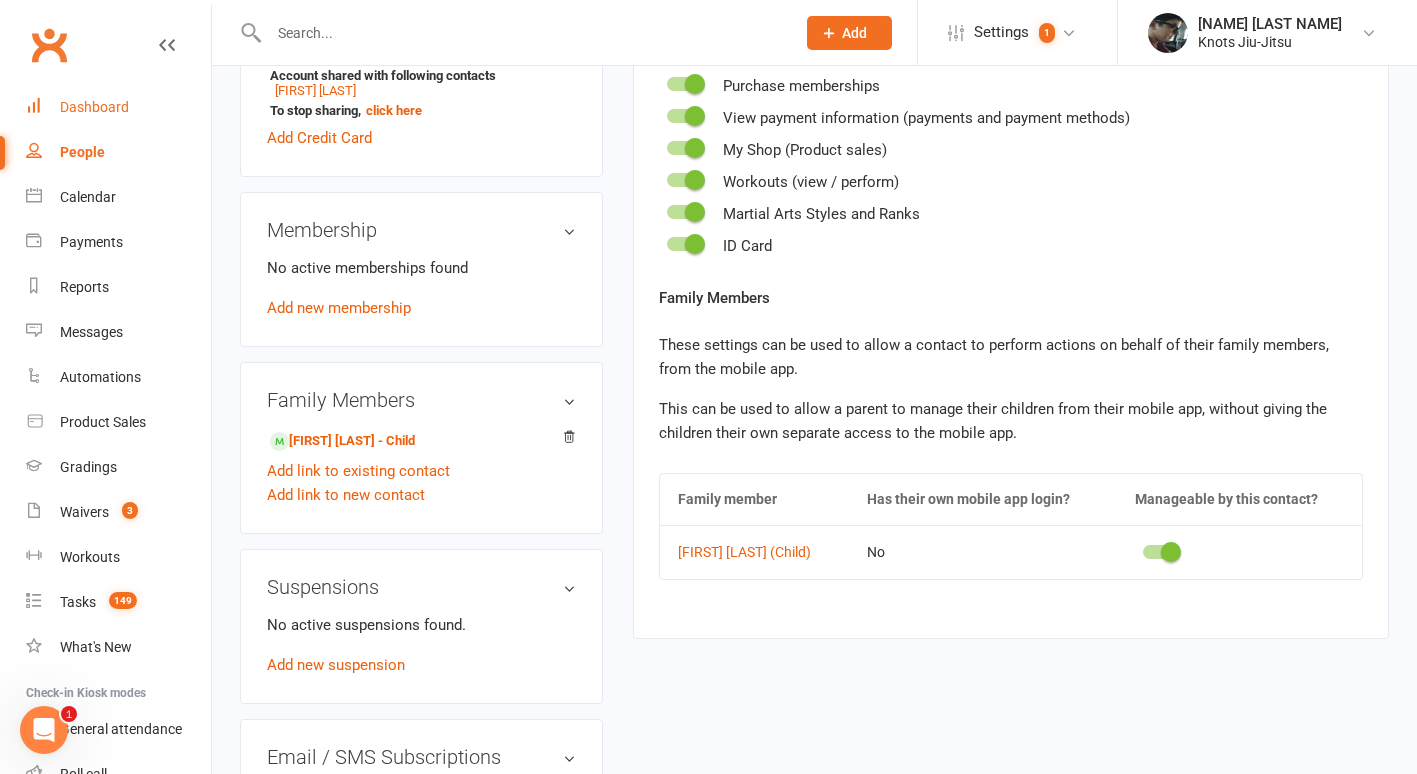 click on "Dashboard" at bounding box center (118, 107) 